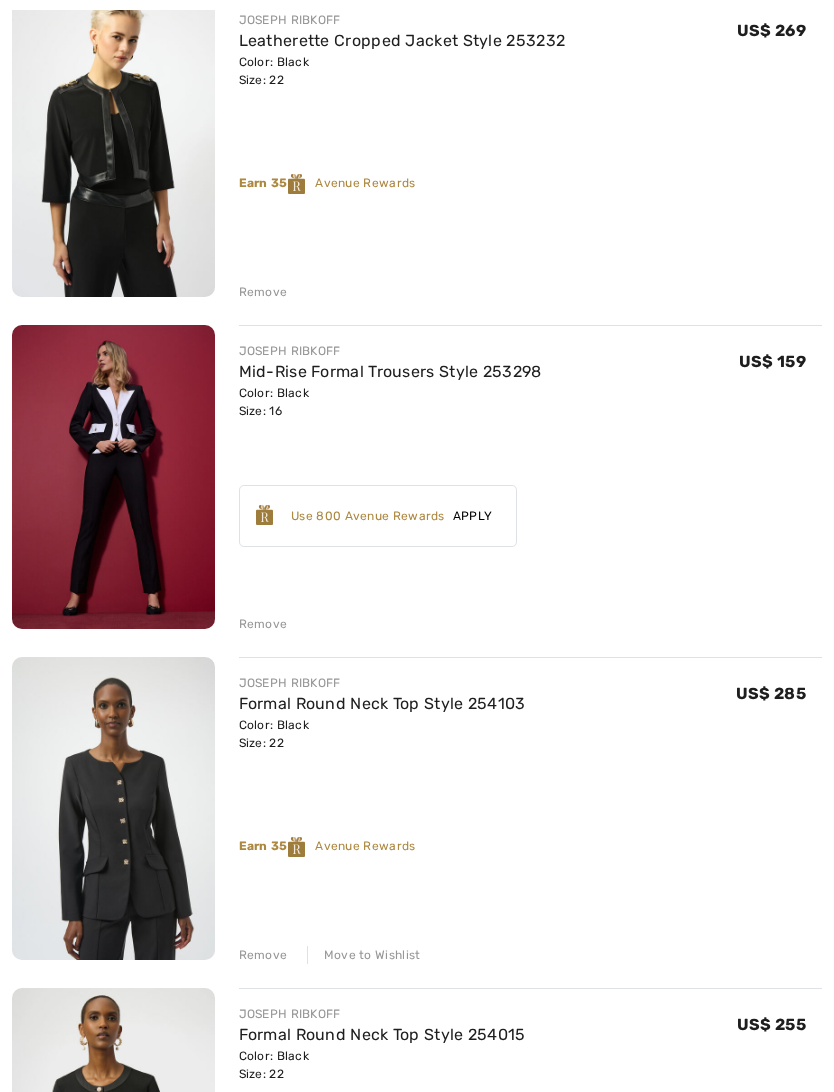 scroll, scrollTop: 305, scrollLeft: 0, axis: vertical 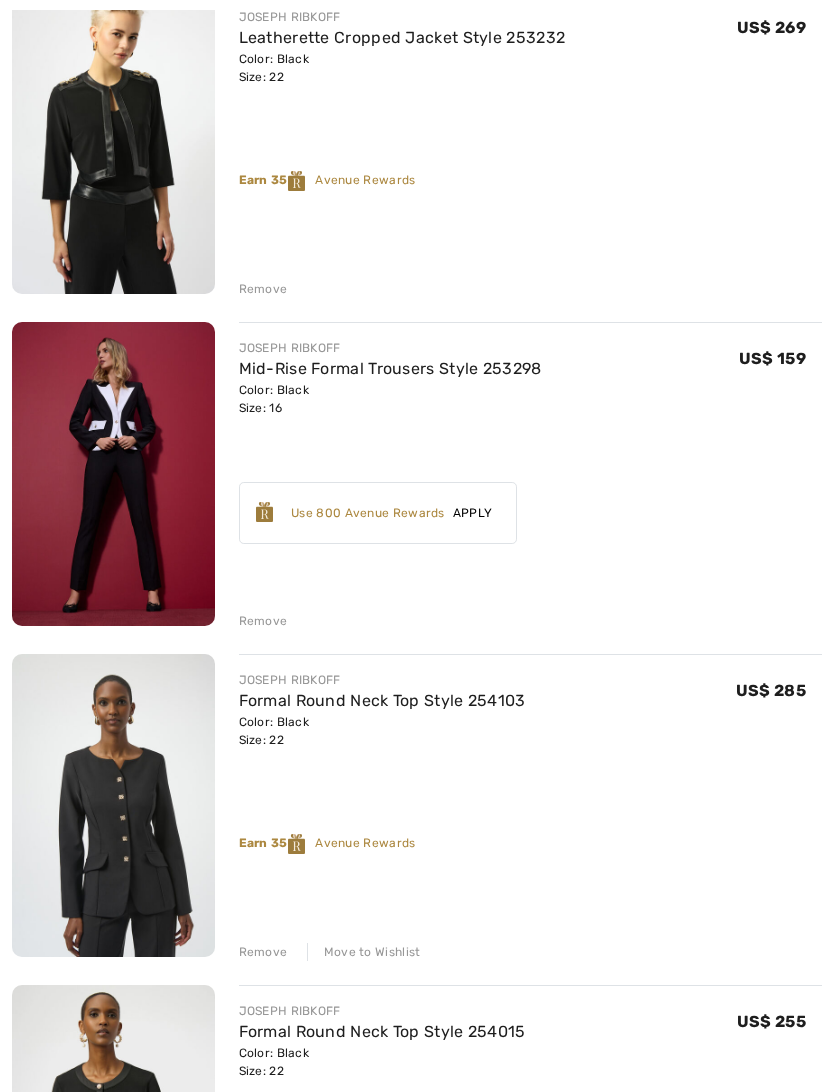 click on "Remove" at bounding box center [263, 621] 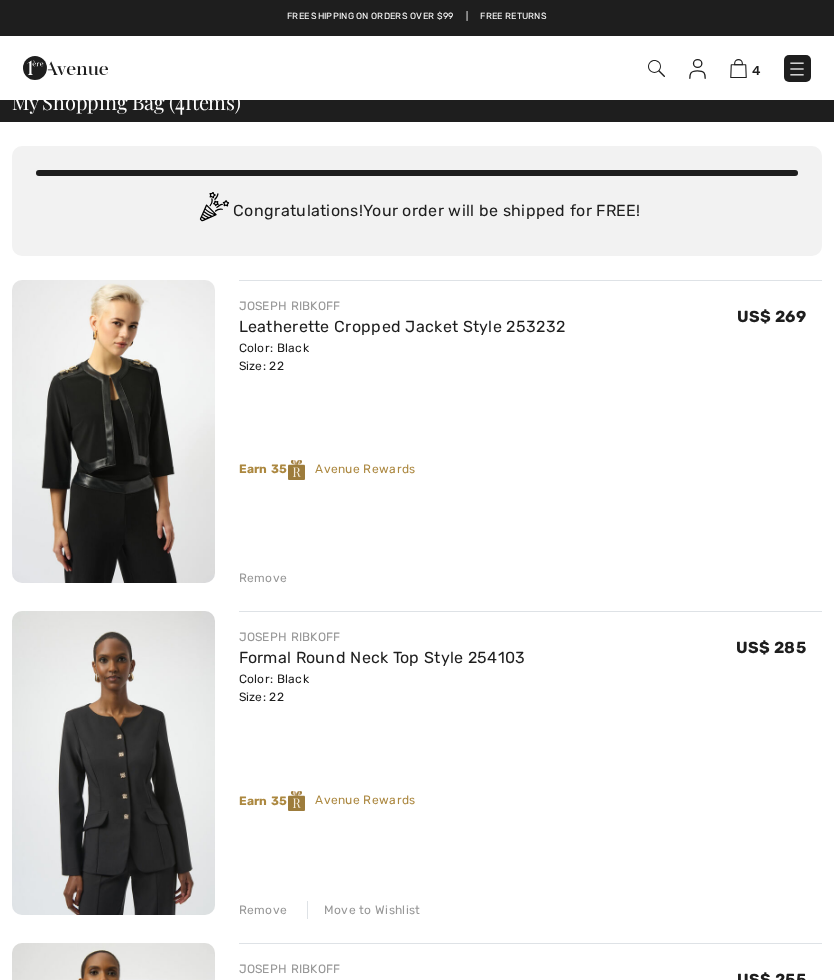 scroll, scrollTop: 0, scrollLeft: 0, axis: both 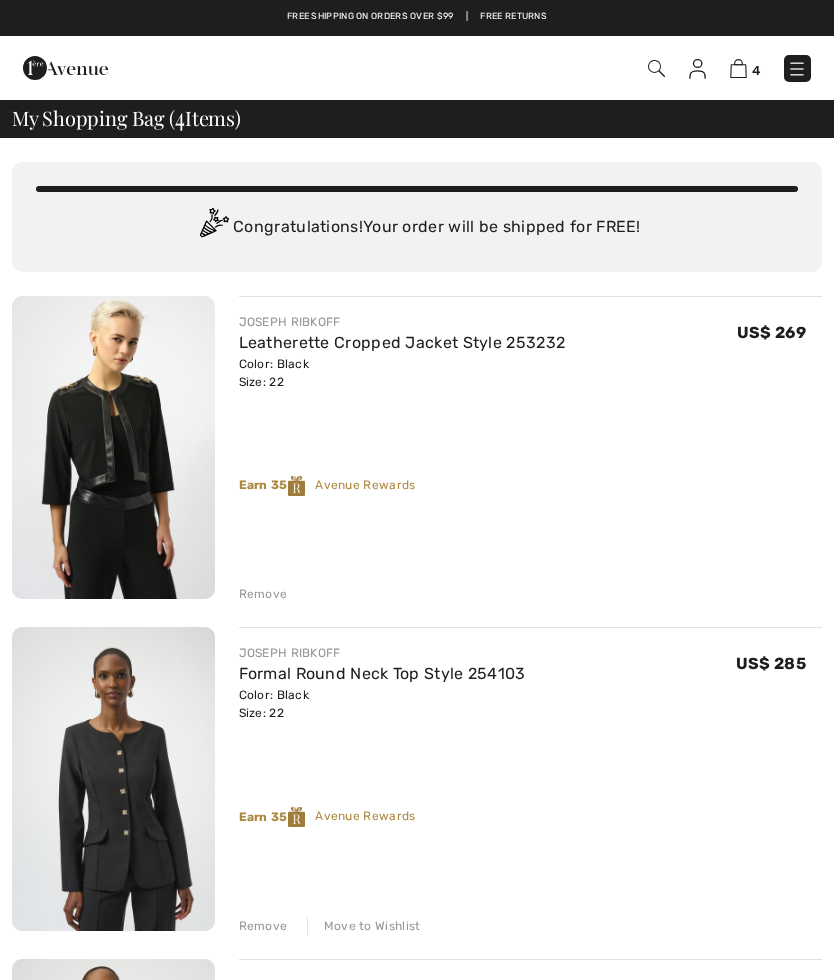 click on "Remove" at bounding box center [263, 594] 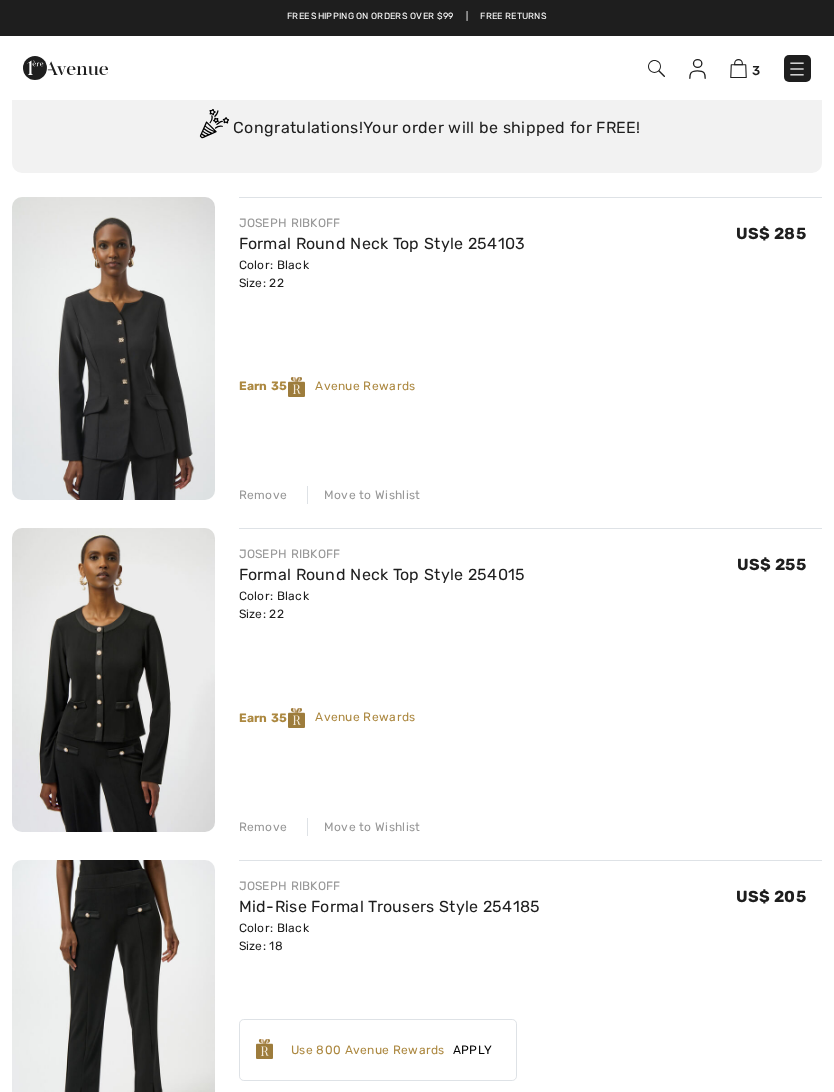 scroll, scrollTop: 98, scrollLeft: 0, axis: vertical 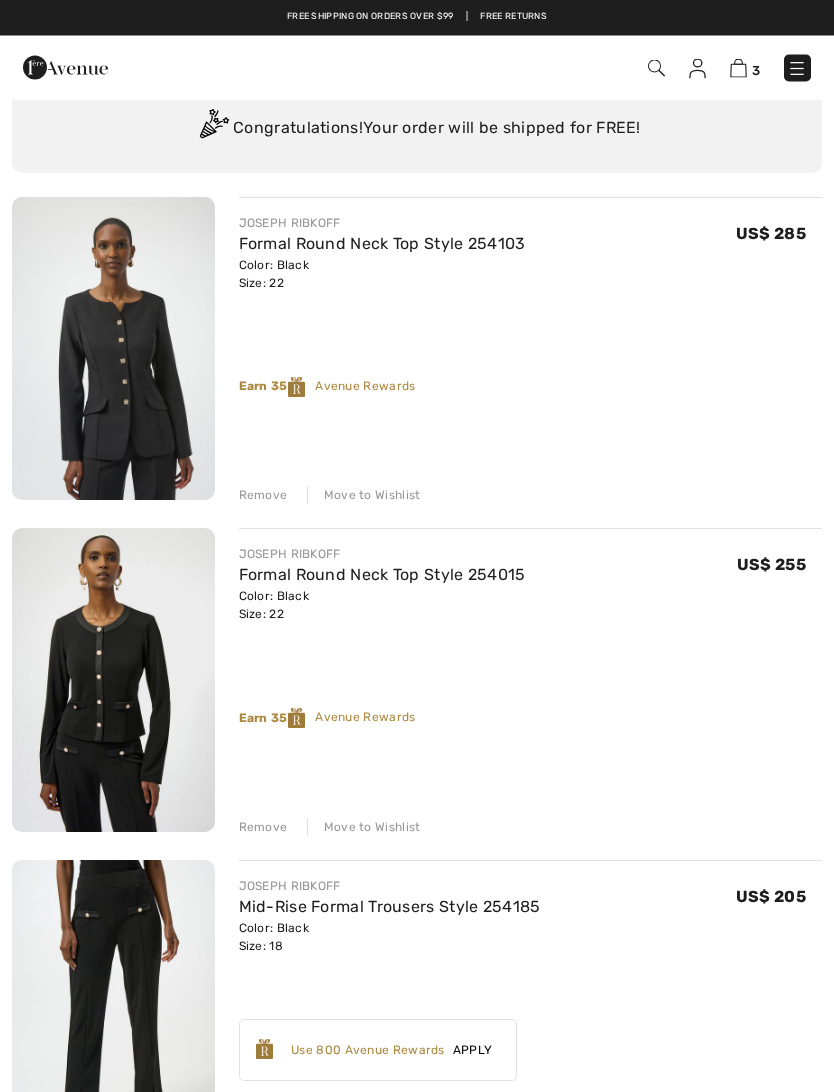 click on "Remove
Move to Wishlist" at bounding box center [531, 826] 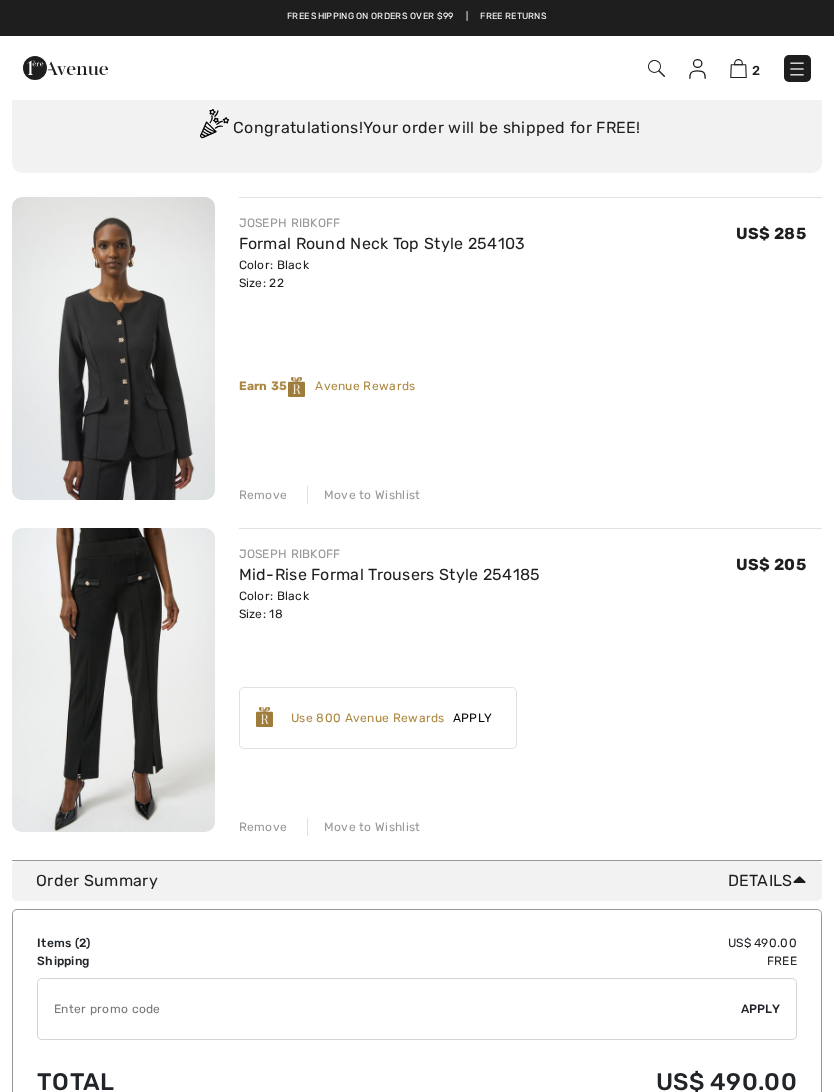 click on "Move to Wishlist" at bounding box center (364, 827) 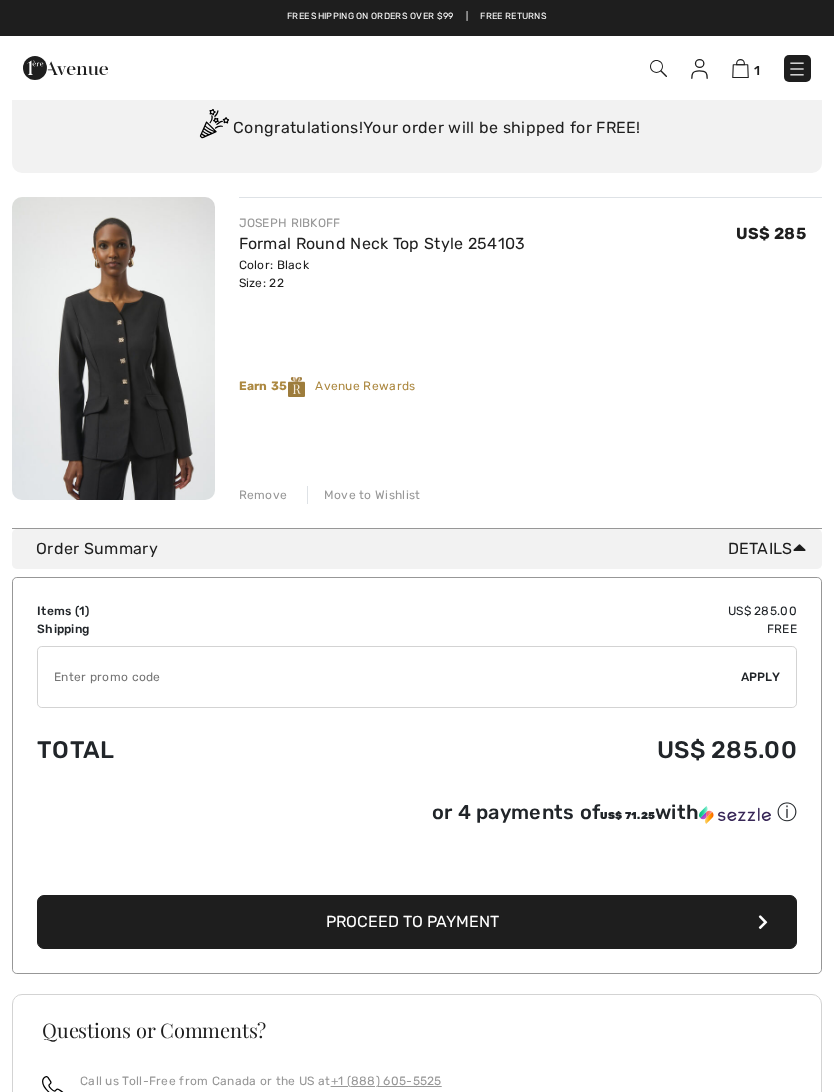 click on "Move to Wishlist" at bounding box center [364, 495] 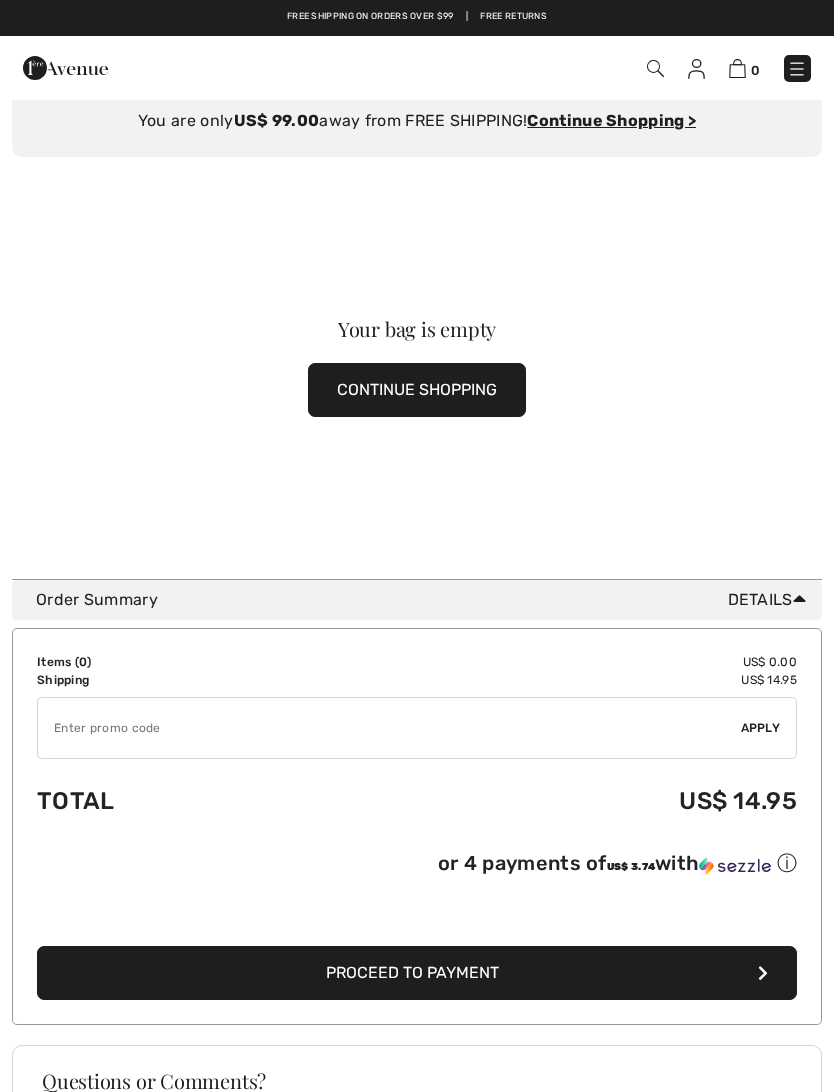 click at bounding box center [696, 68] 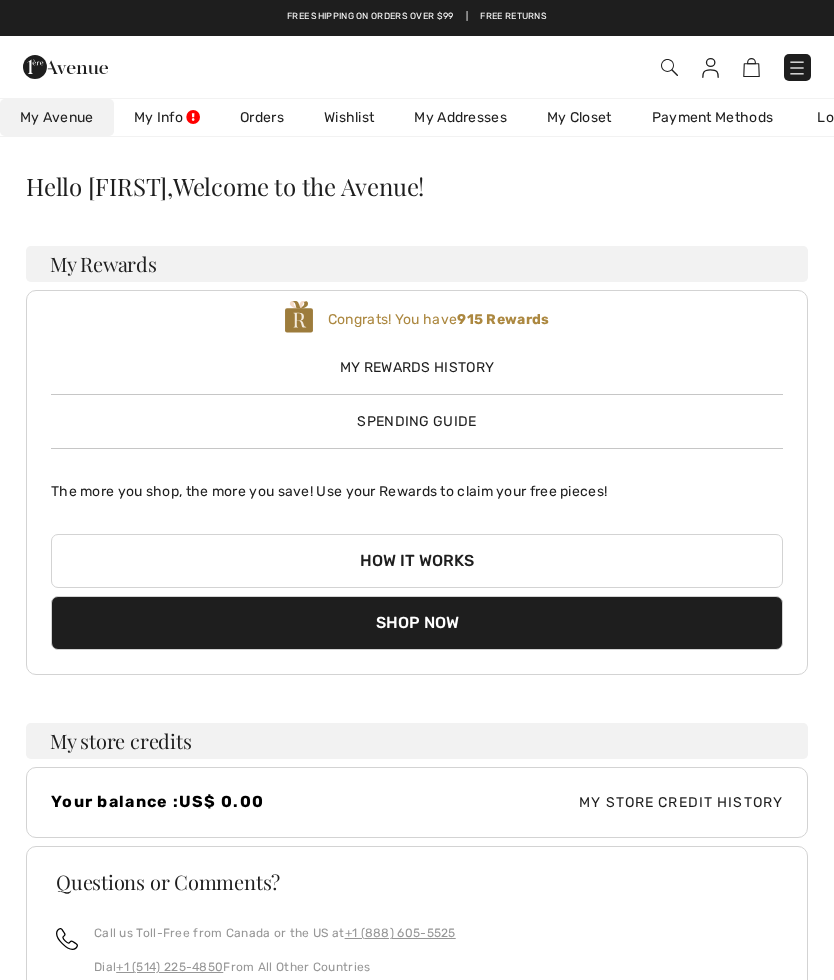 scroll, scrollTop: 0, scrollLeft: 0, axis: both 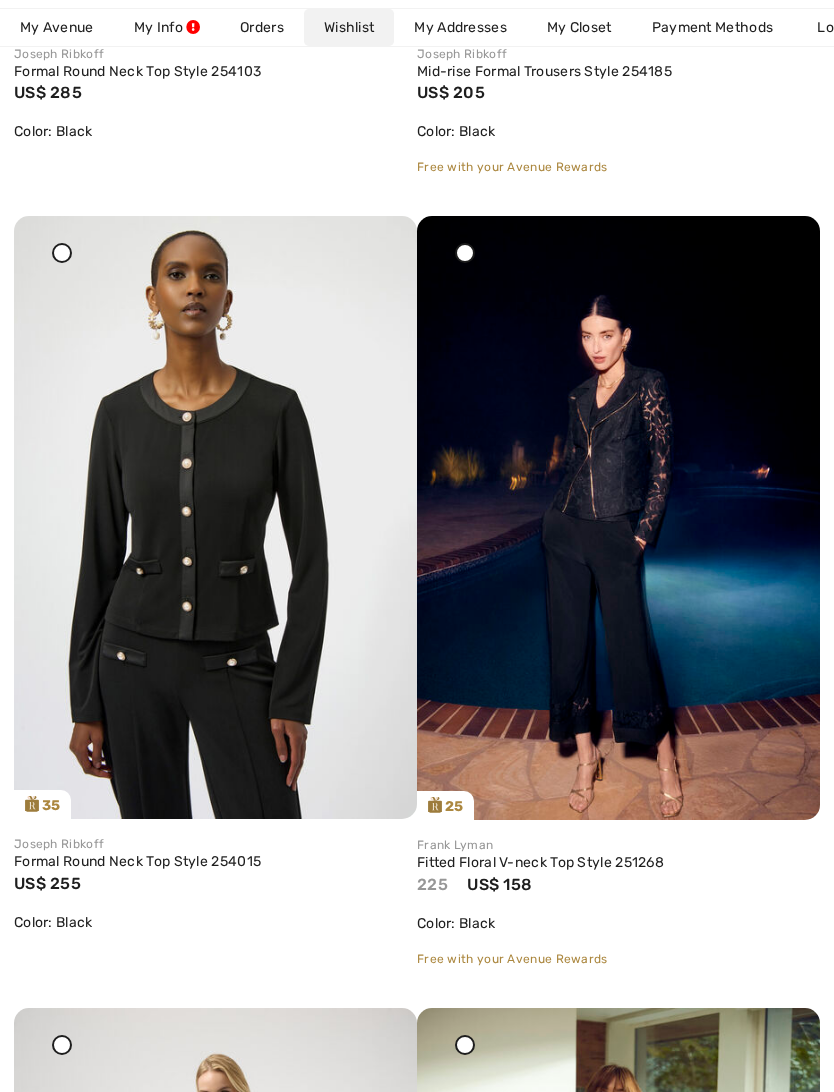 click at bounding box center [781, 230] 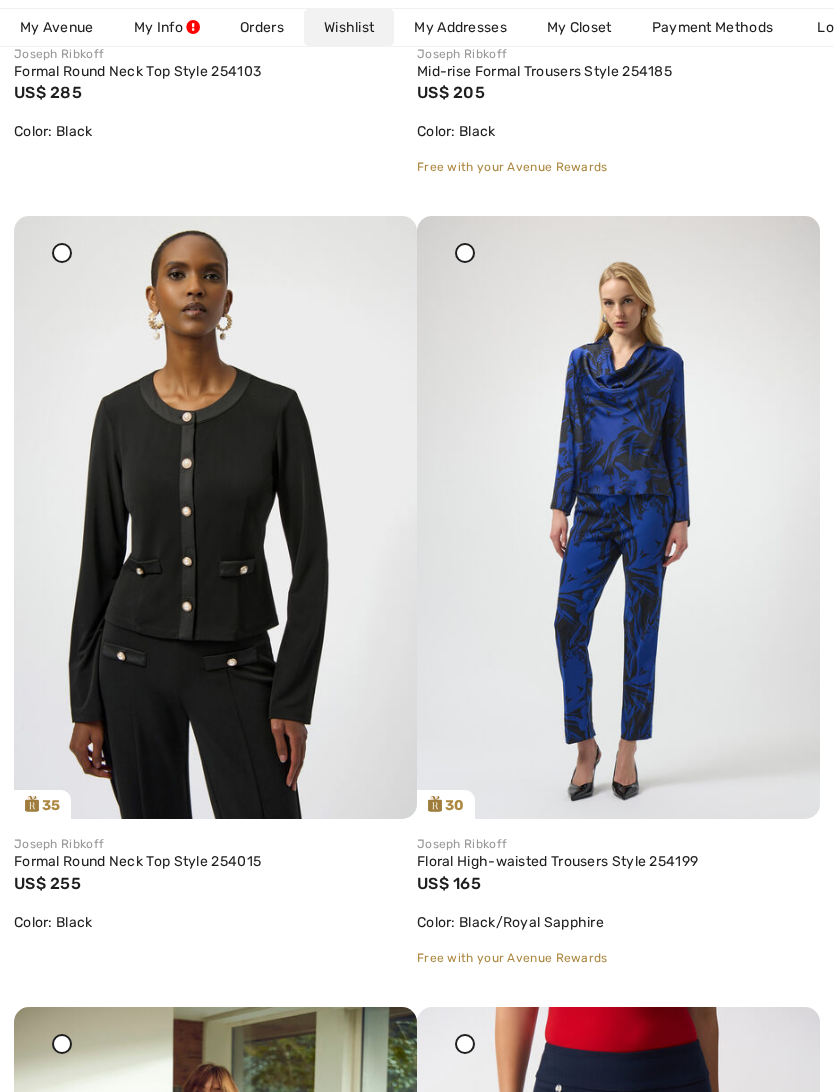 click at bounding box center [618, 518] 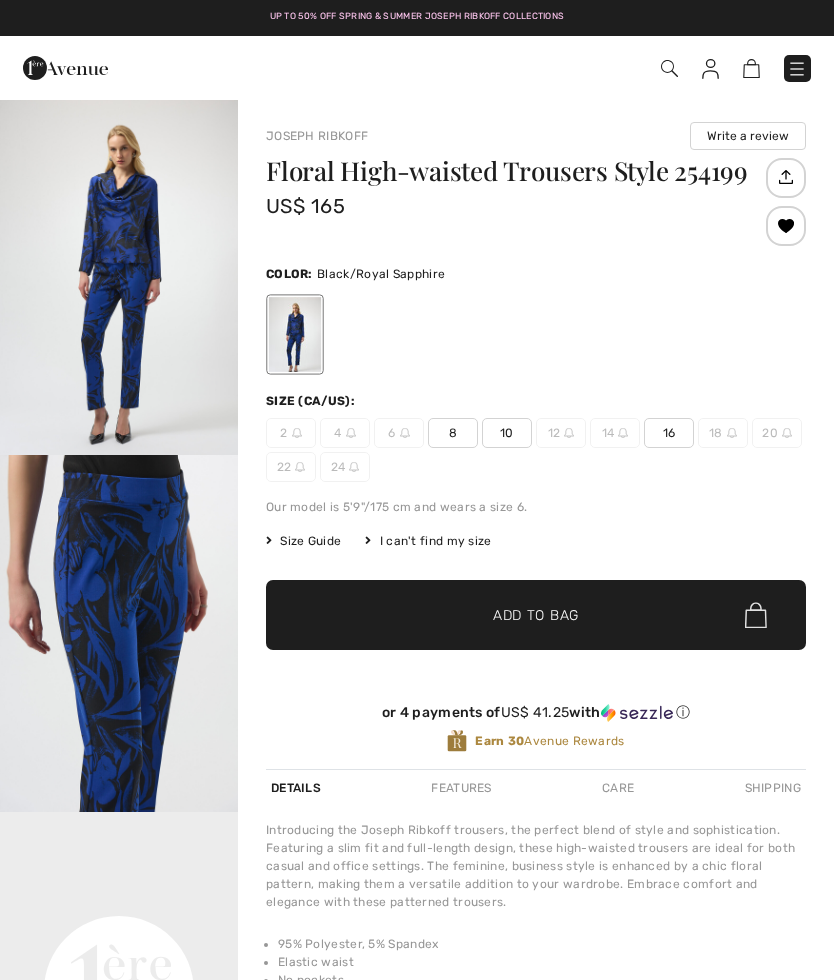 scroll, scrollTop: 0, scrollLeft: 0, axis: both 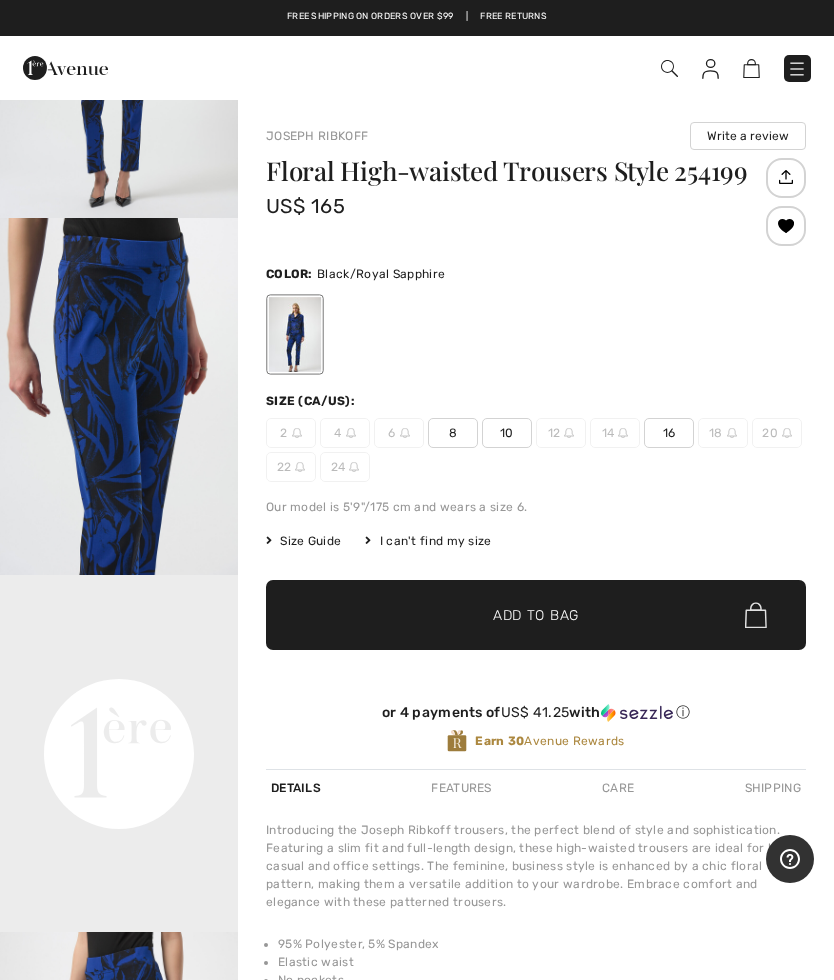 click at bounding box center (710, 69) 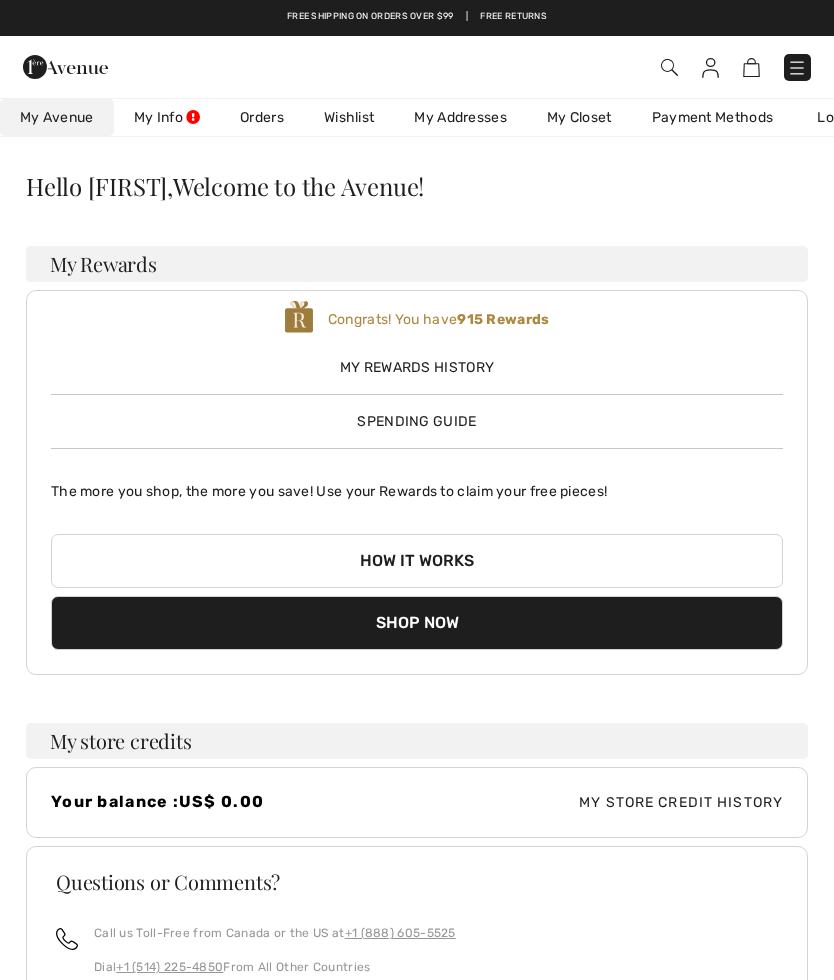 scroll, scrollTop: 0, scrollLeft: 0, axis: both 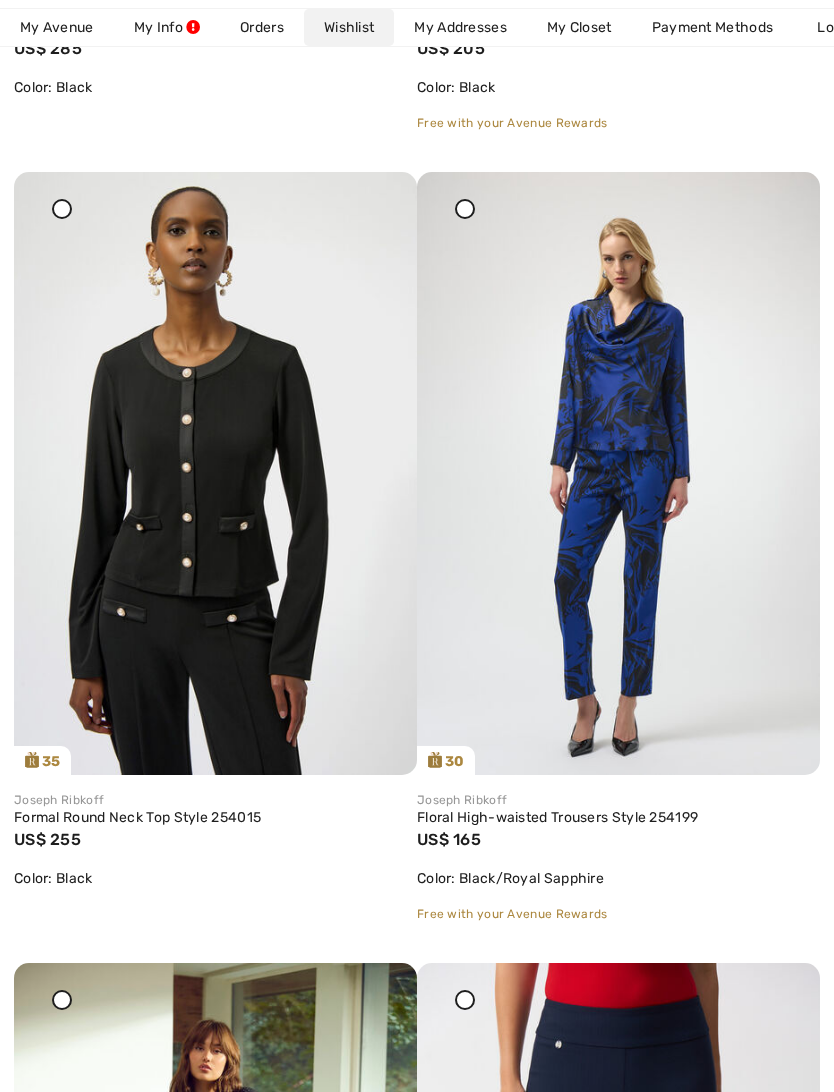 click at bounding box center [465, 209] 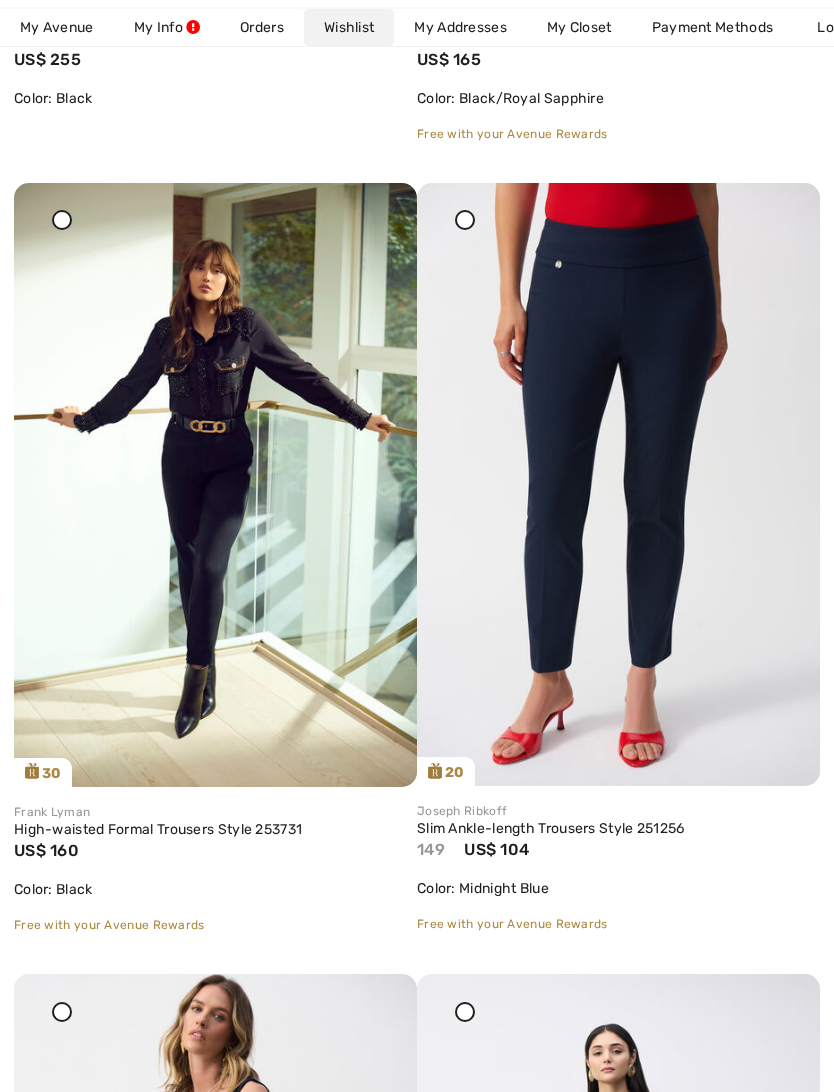 scroll, scrollTop: 1754, scrollLeft: 0, axis: vertical 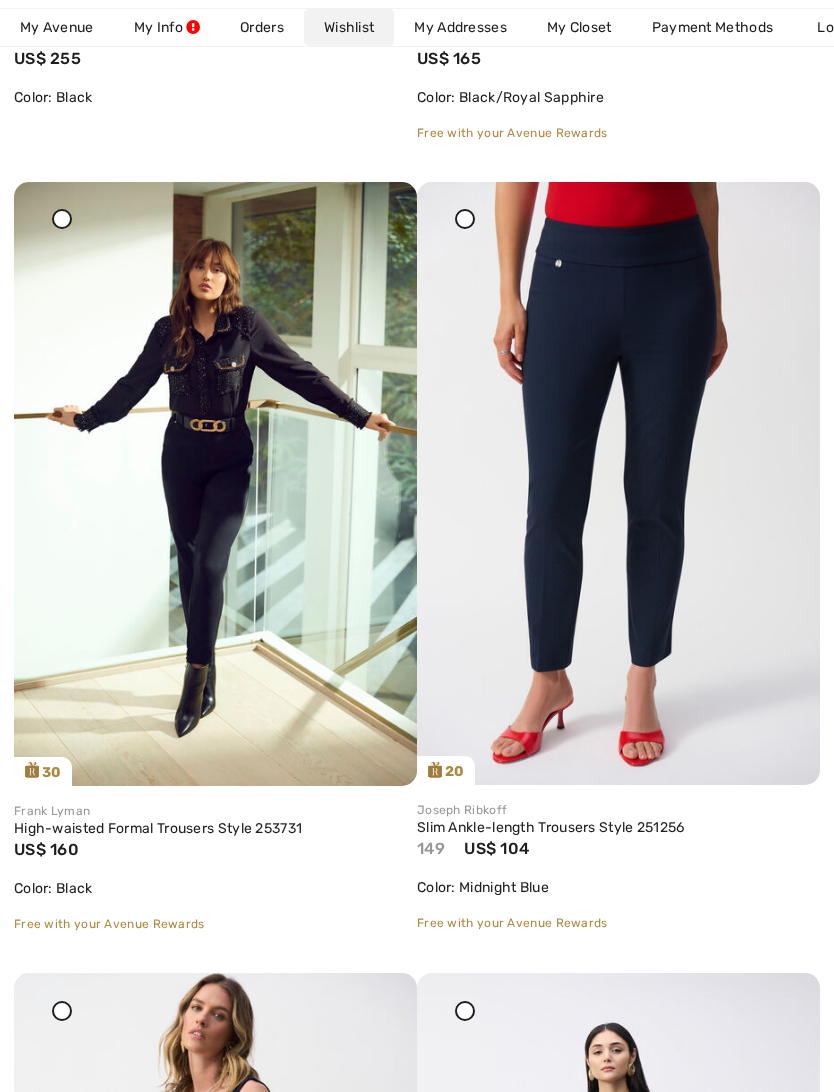 click at bounding box center (62, 219) 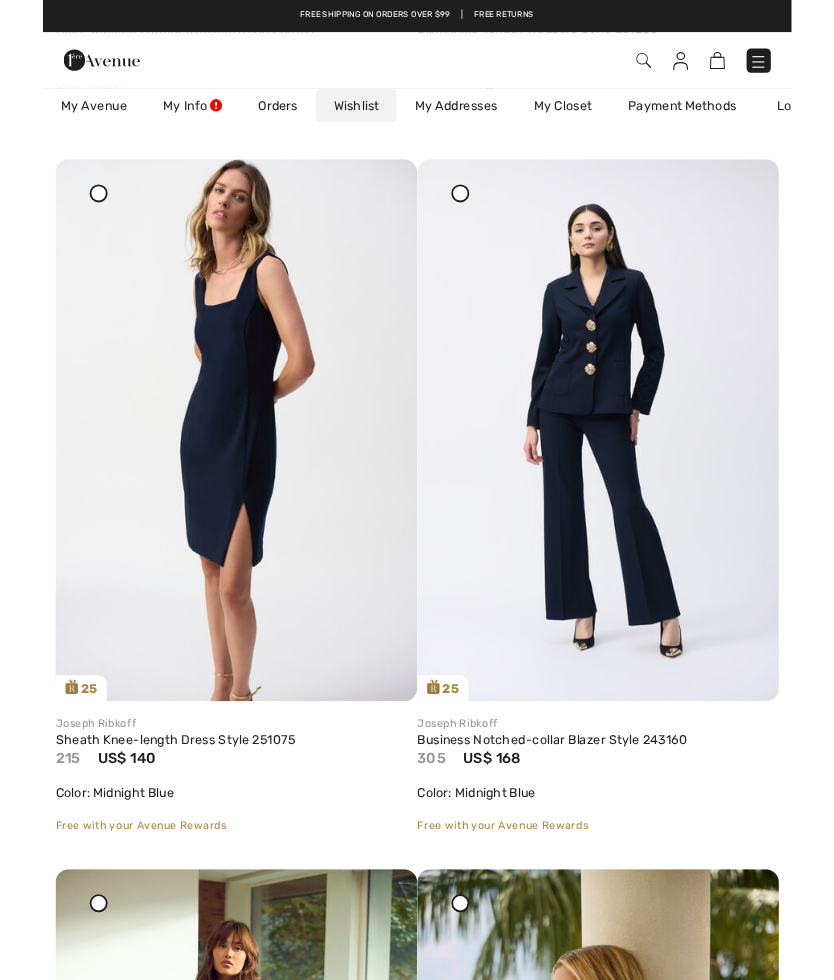 scroll, scrollTop: 2549, scrollLeft: 0, axis: vertical 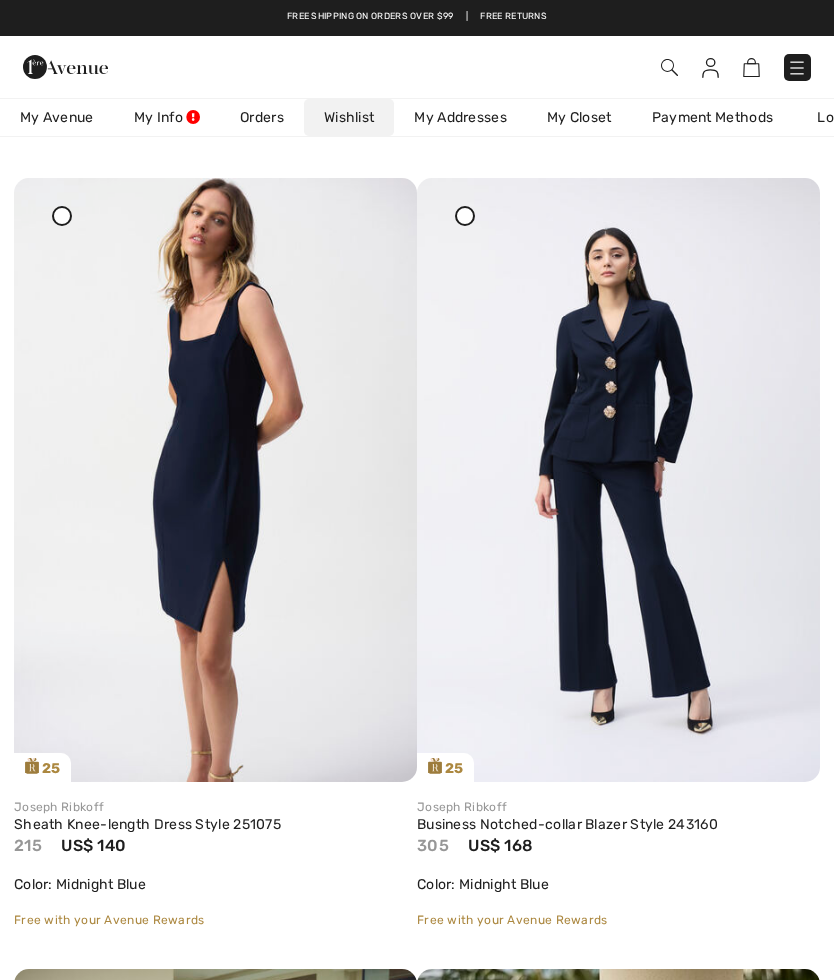 click at bounding box center [618, 480] 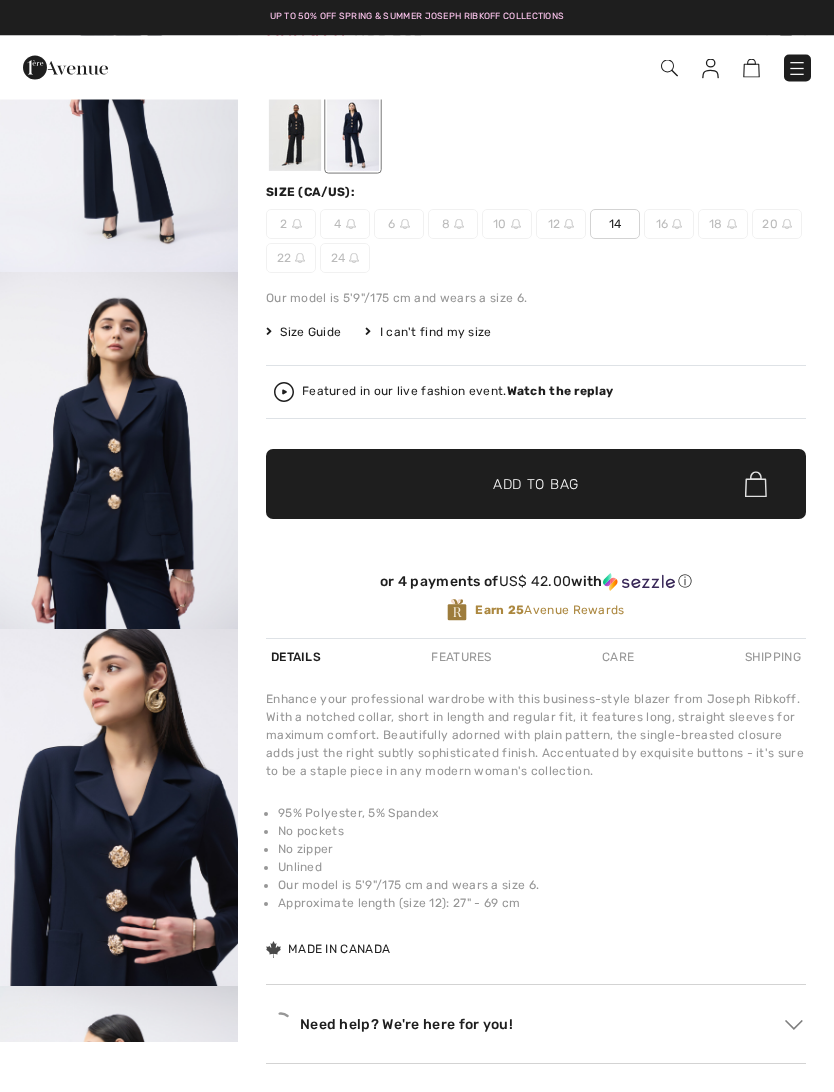 checkbox on "true" 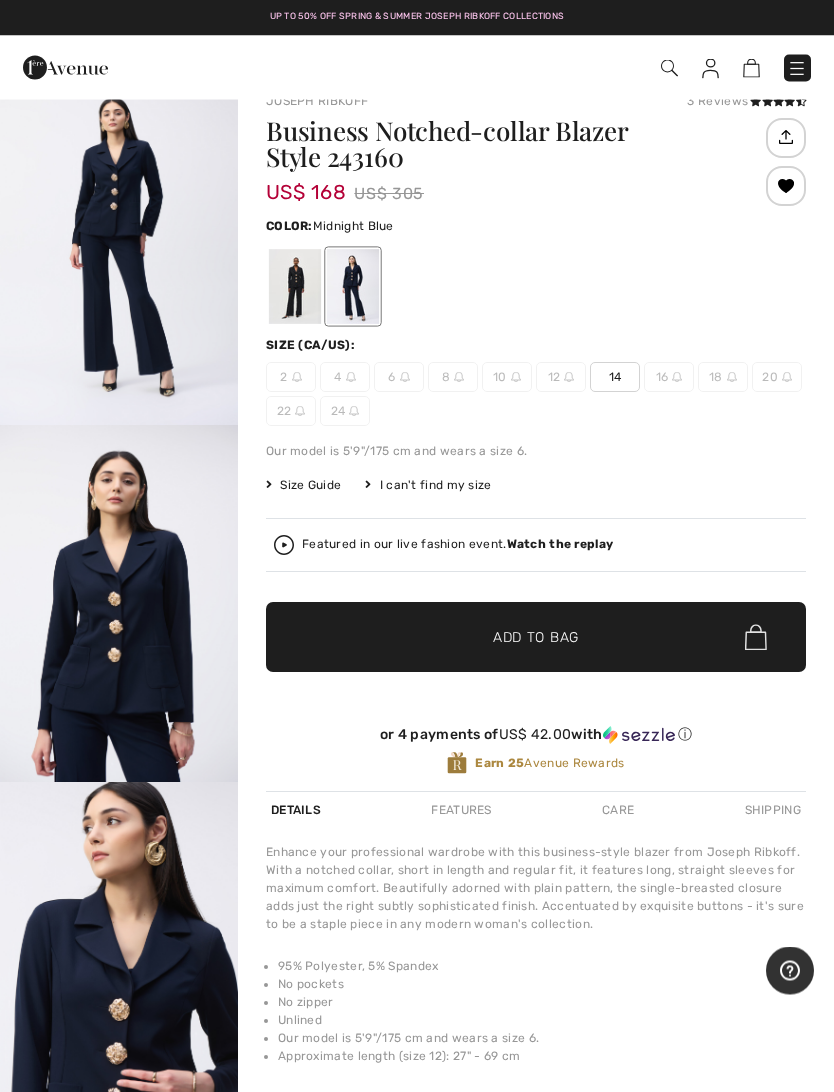 scroll, scrollTop: 0, scrollLeft: 0, axis: both 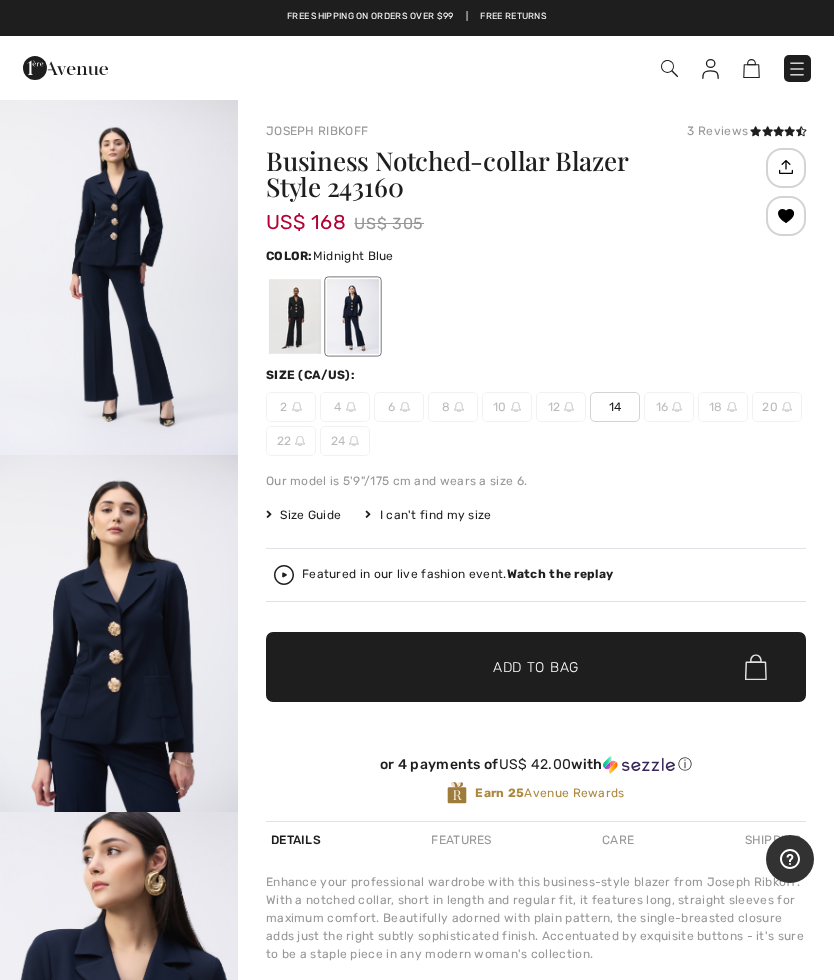 click at bounding box center [710, 69] 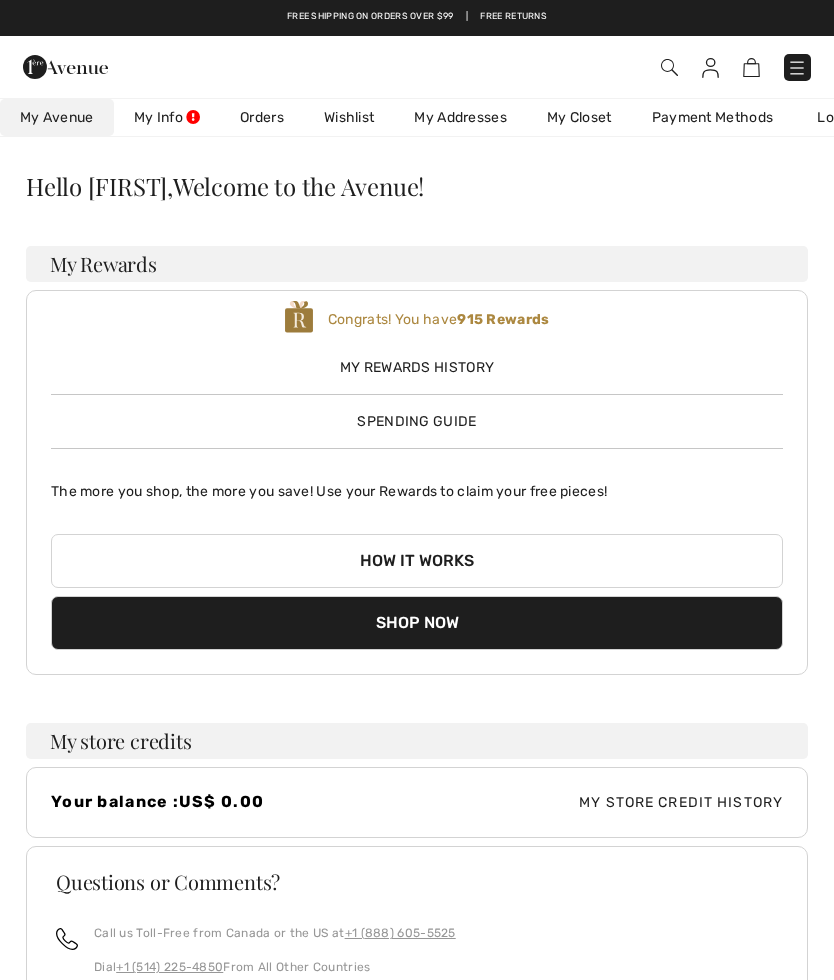 scroll, scrollTop: 0, scrollLeft: 0, axis: both 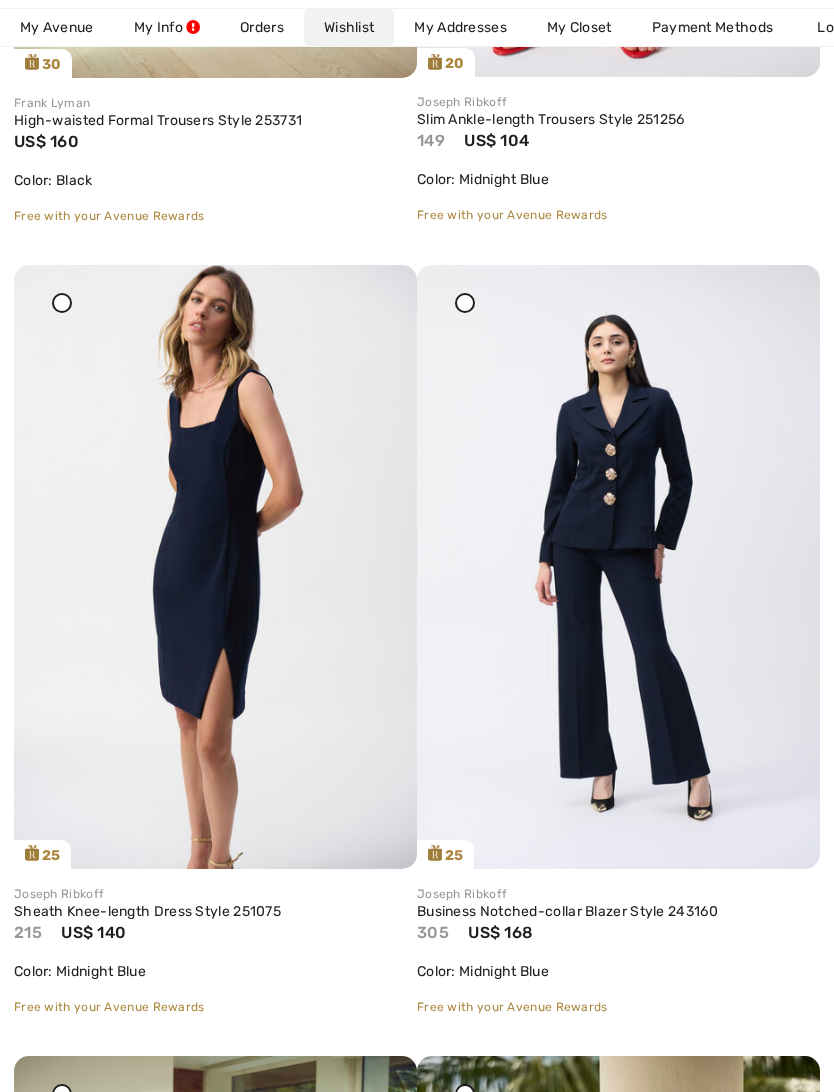 click at bounding box center (465, 303) 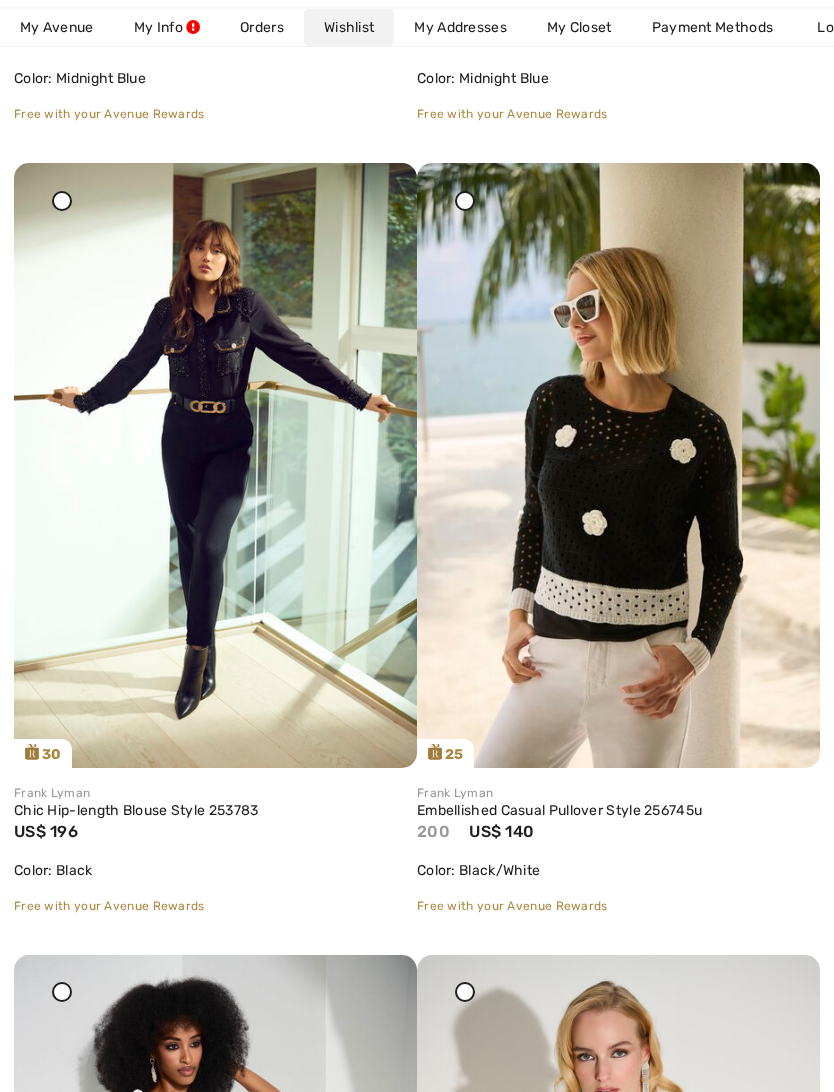 scroll, scrollTop: 3355, scrollLeft: 0, axis: vertical 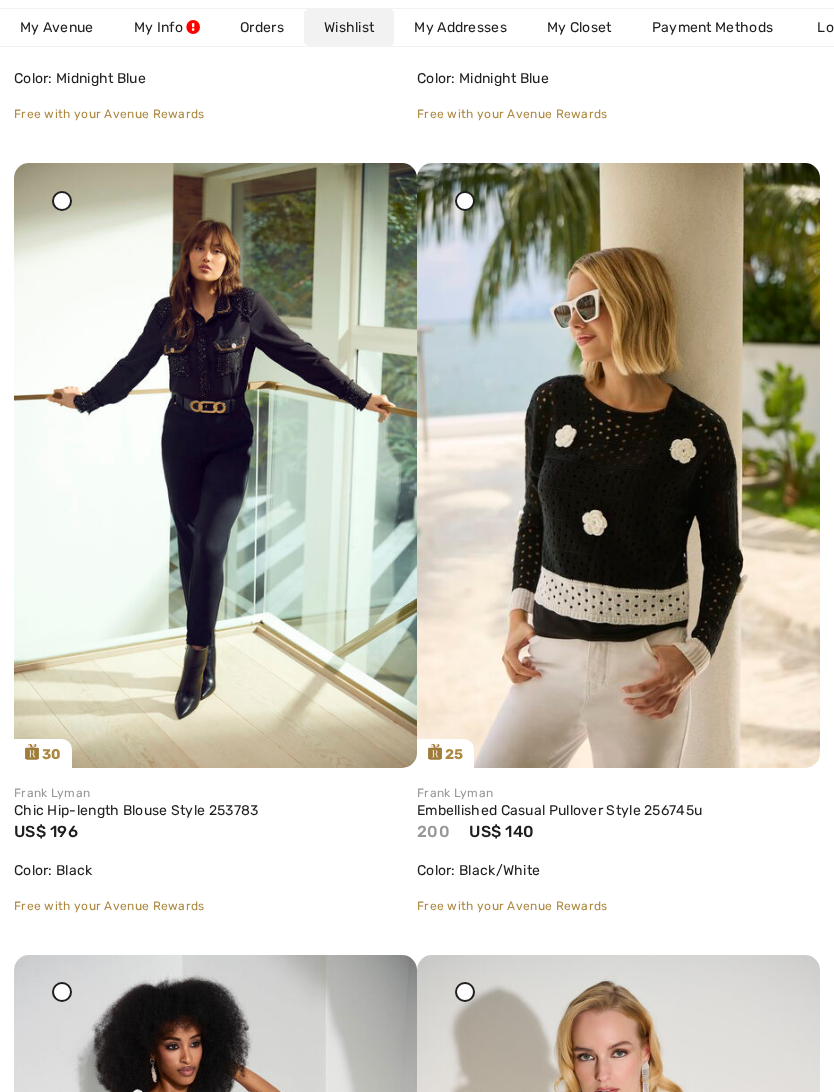 click at bounding box center (215, 465) 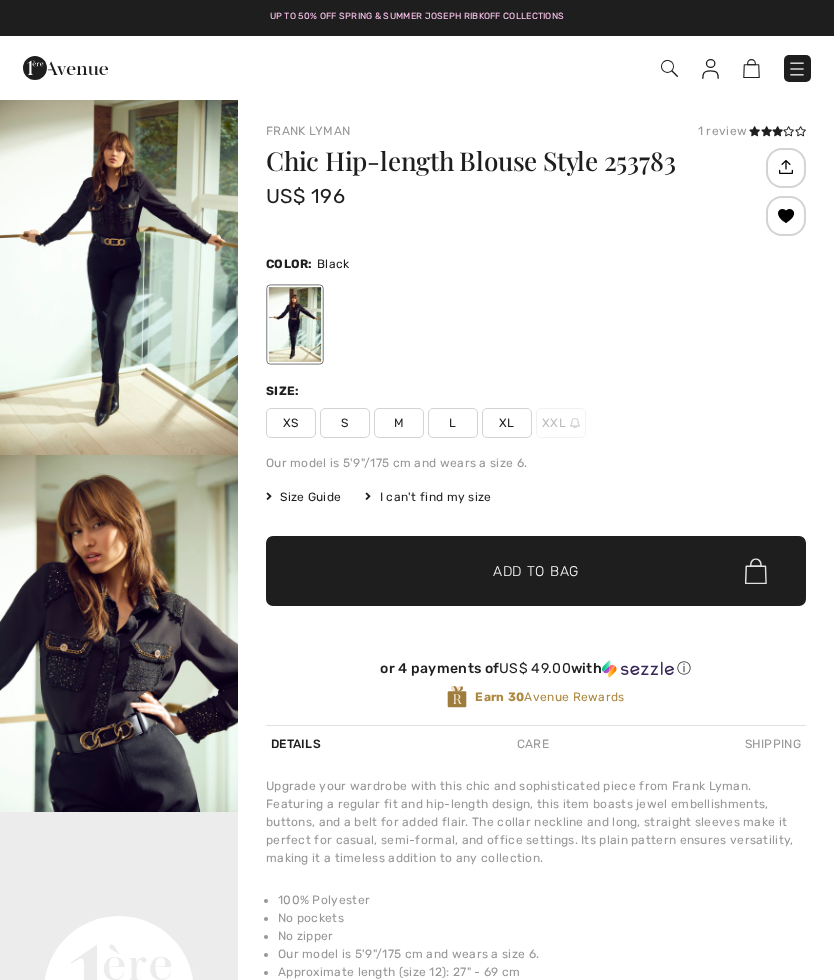checkbox on "true" 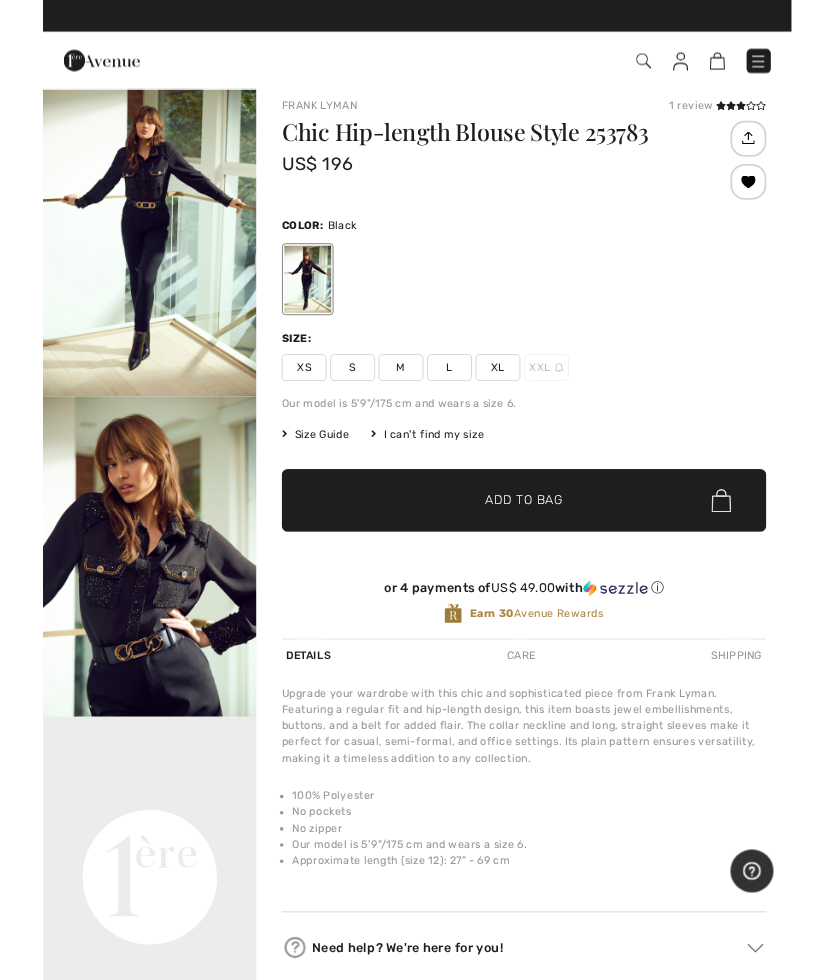 scroll, scrollTop: 0, scrollLeft: 0, axis: both 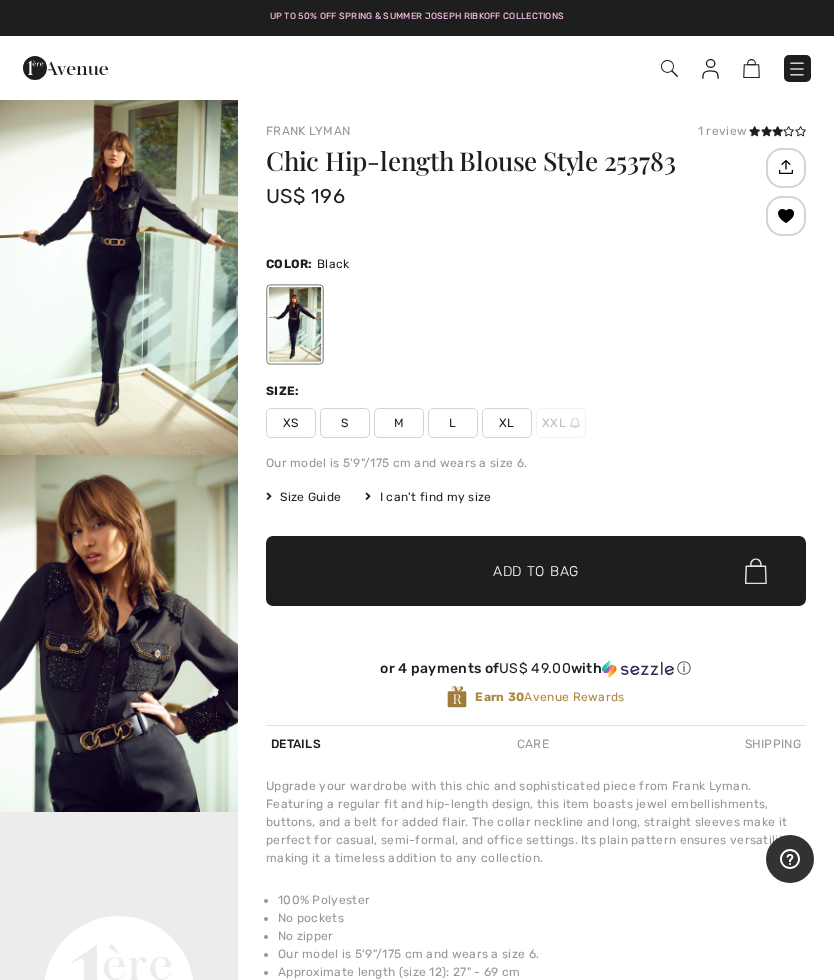click at bounding box center [710, 69] 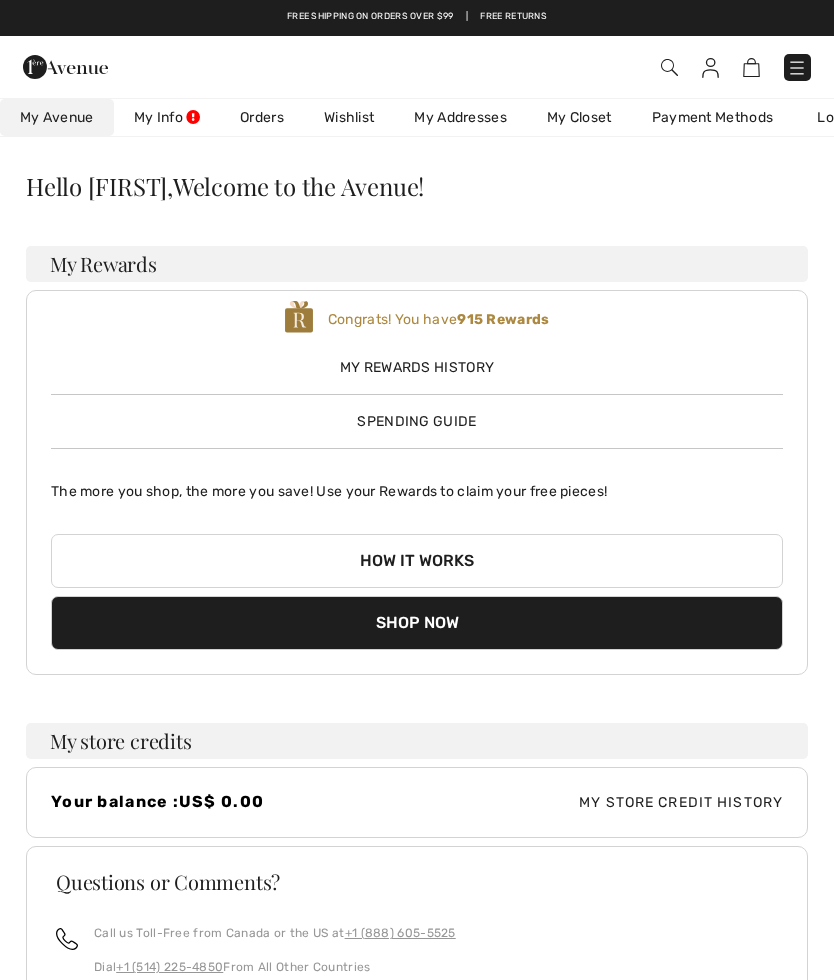 scroll, scrollTop: 0, scrollLeft: 0, axis: both 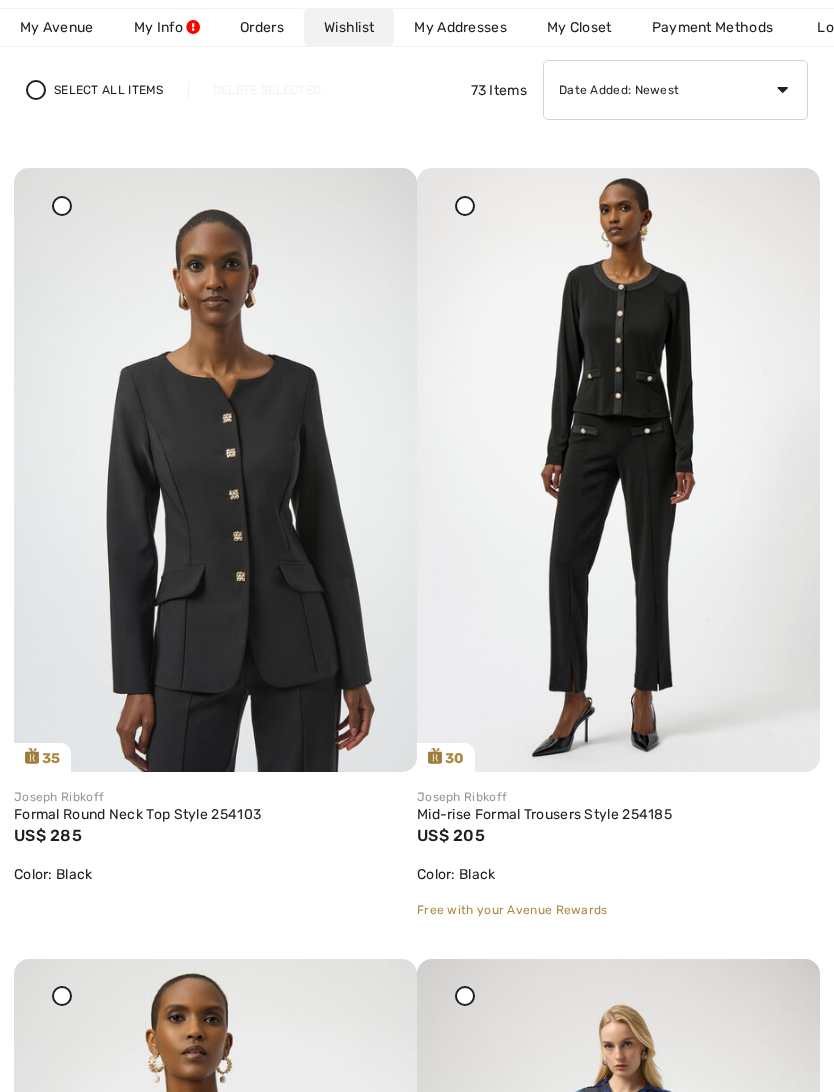 click at bounding box center (618, 470) 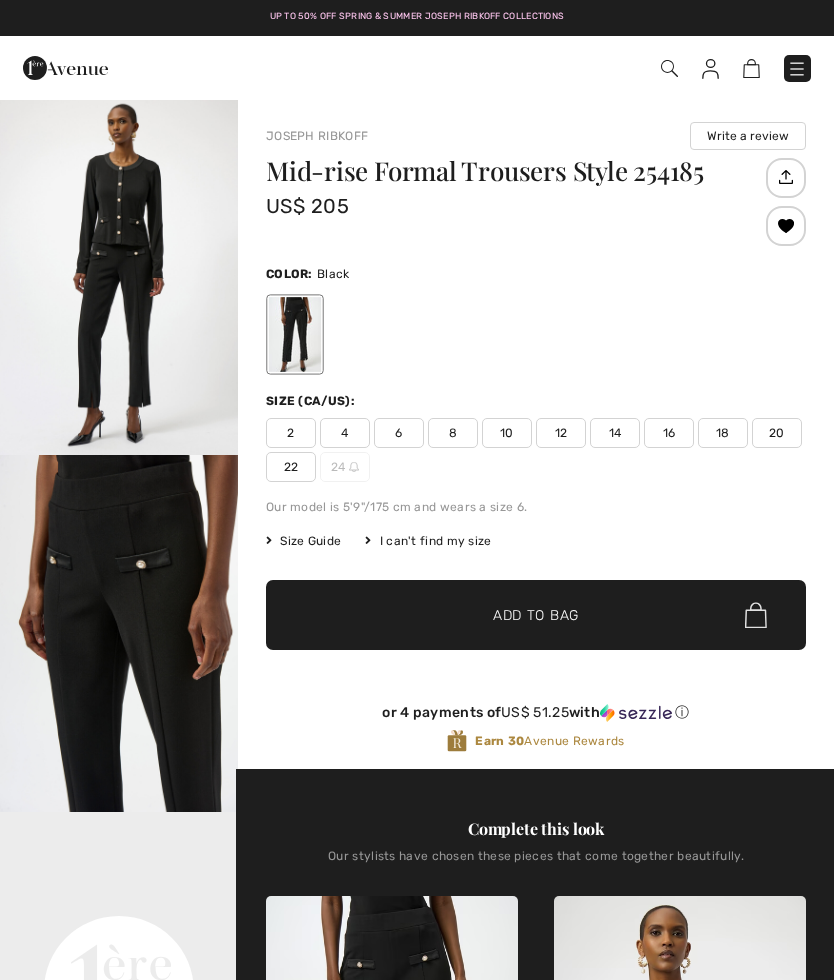 checkbox on "true" 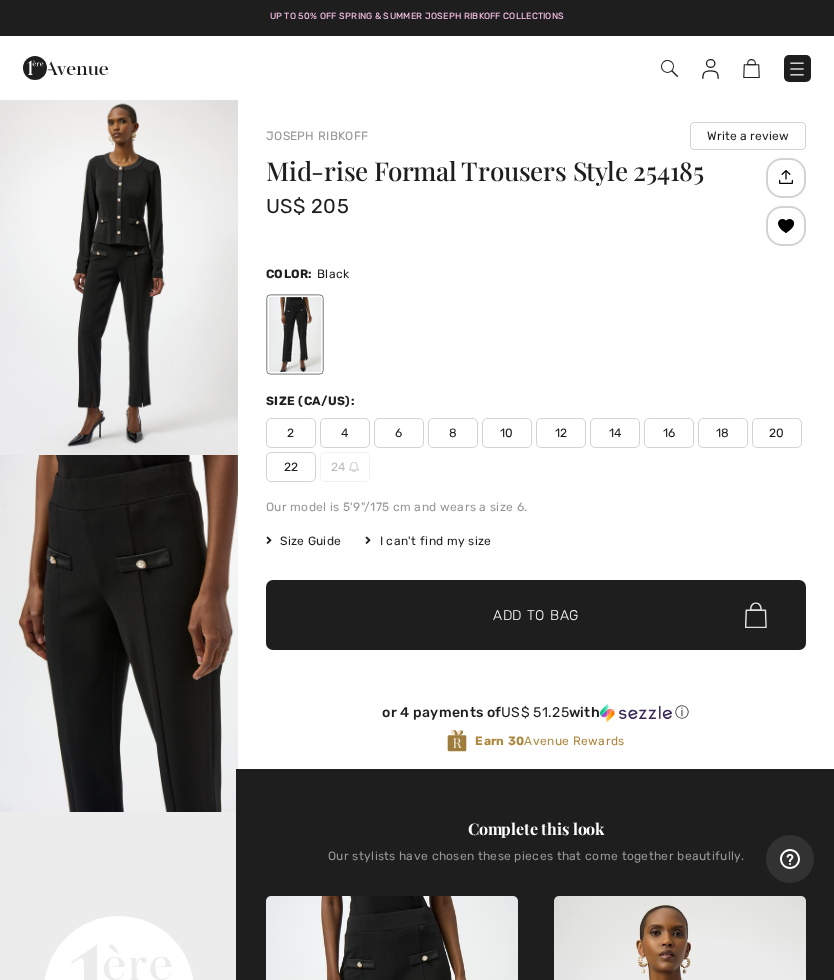 scroll, scrollTop: 0, scrollLeft: 0, axis: both 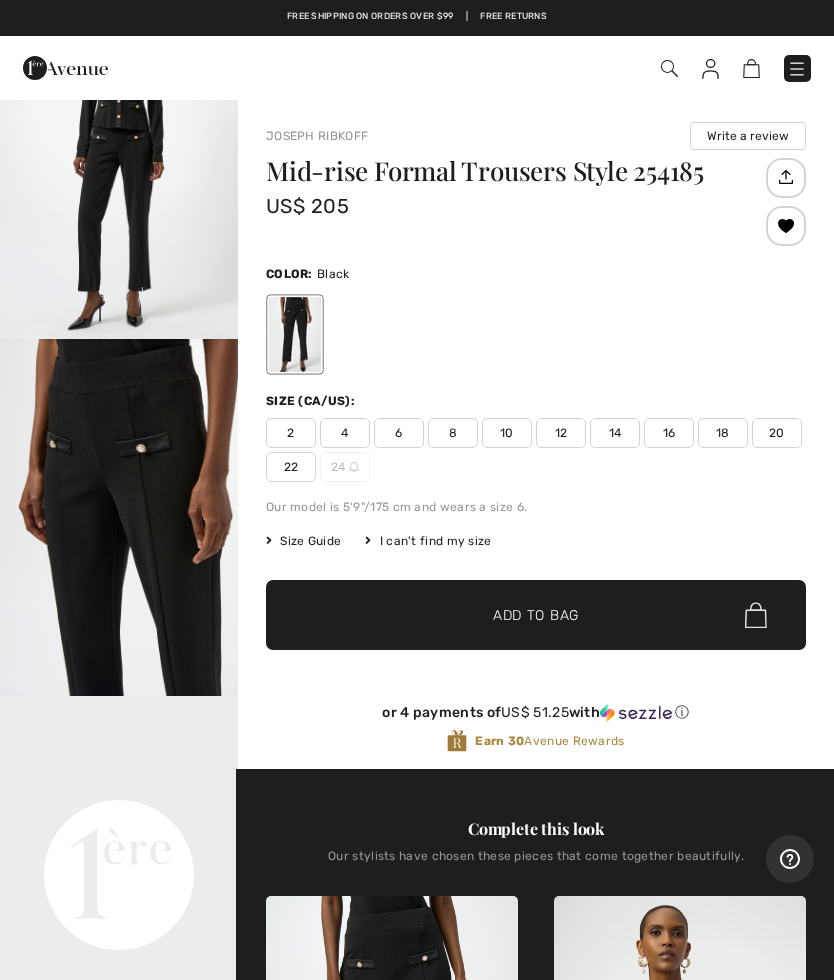 click on "18" at bounding box center (723, 433) 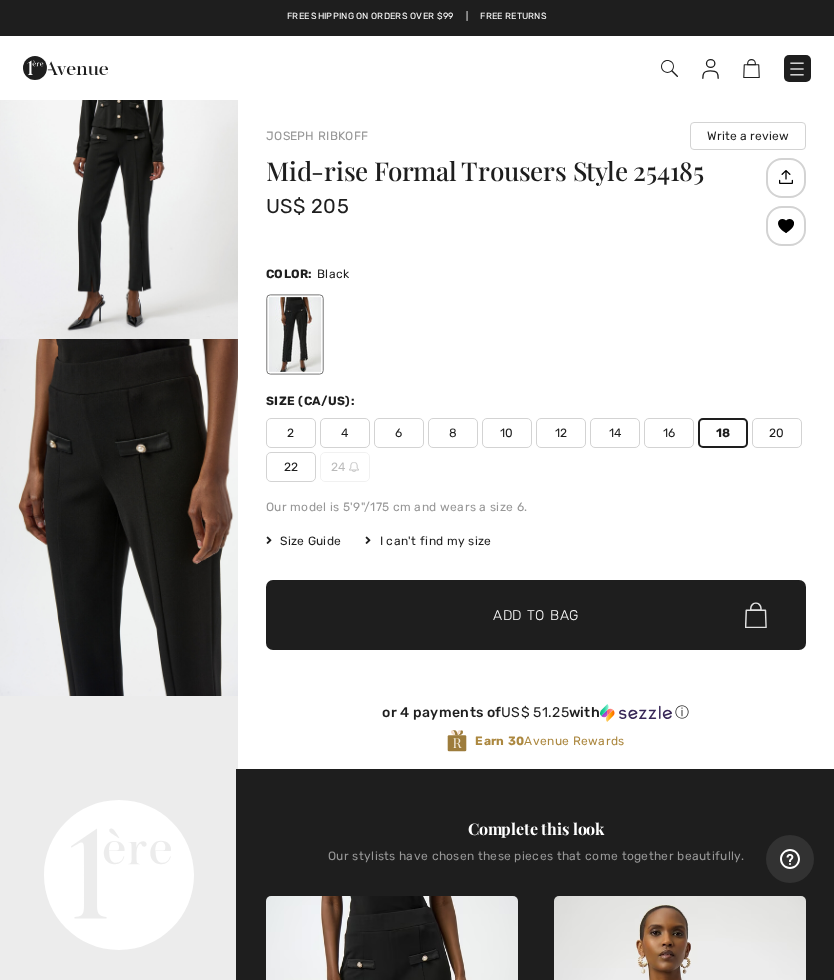 click on "Add to Bag" at bounding box center [536, 615] 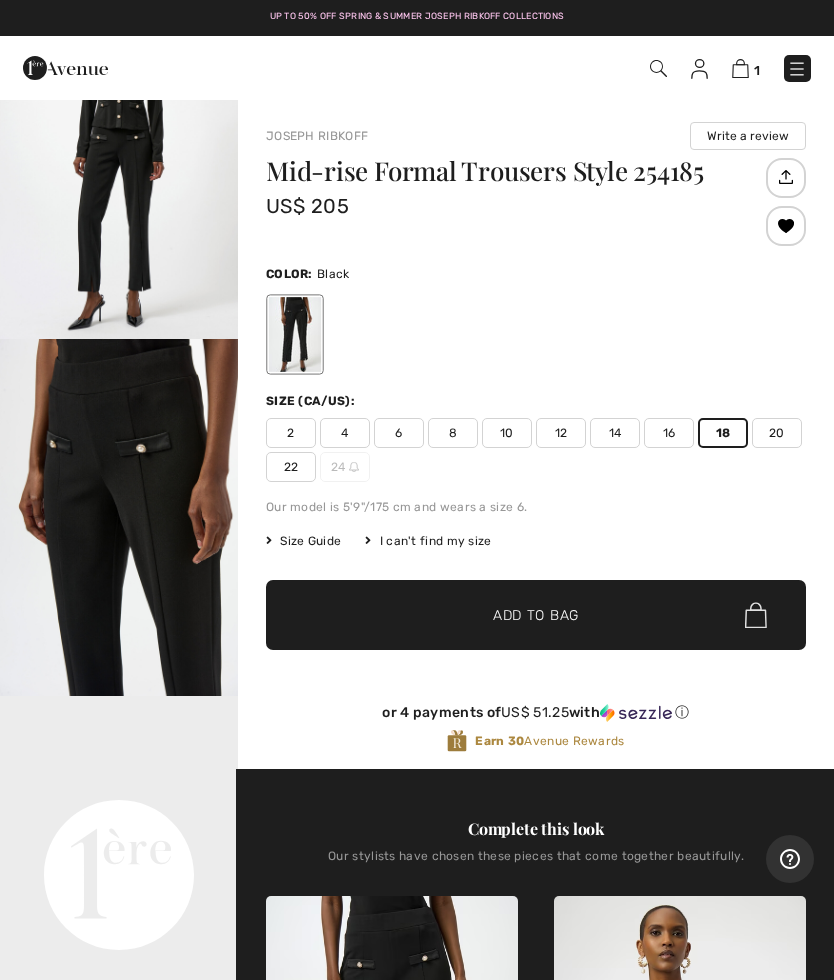 click at bounding box center [699, 69] 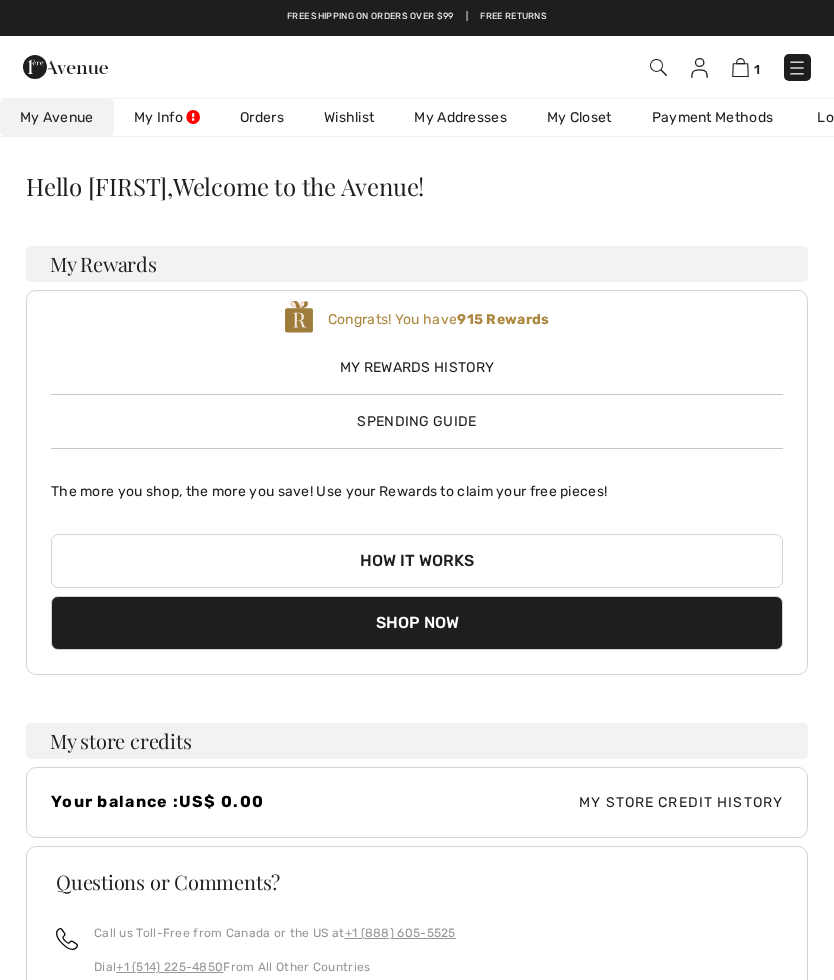 scroll, scrollTop: 0, scrollLeft: 0, axis: both 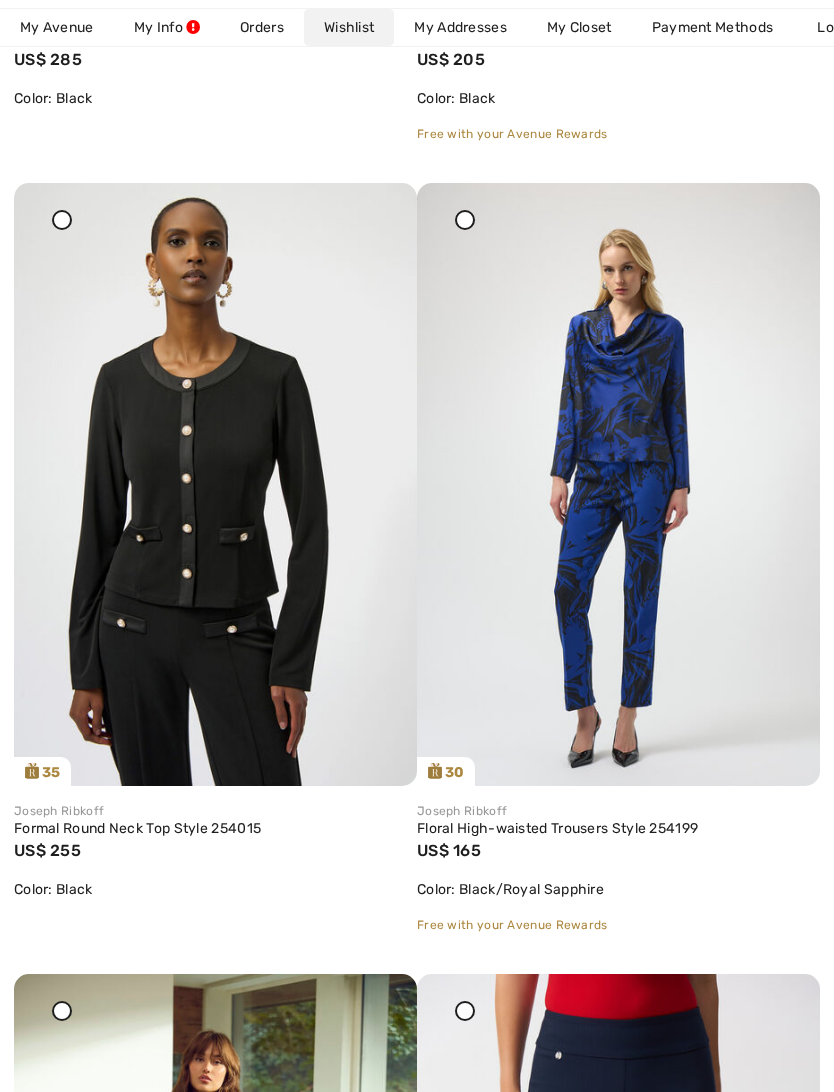 click at bounding box center (62, 220) 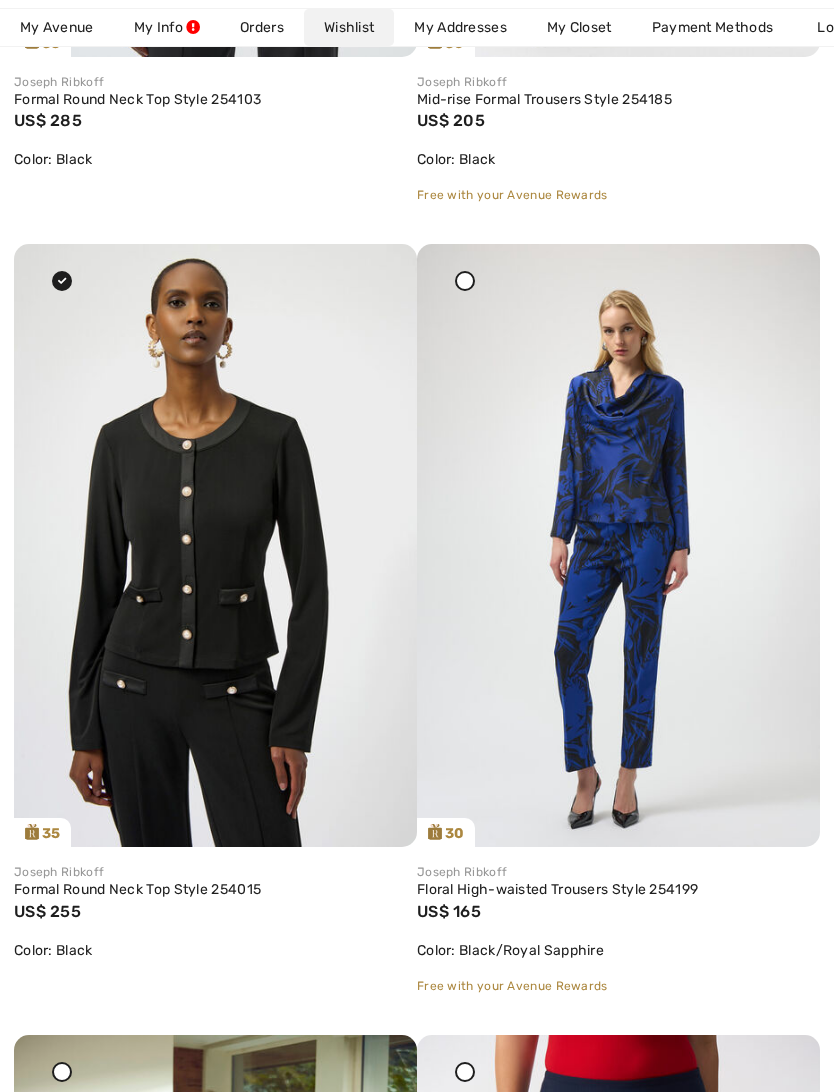 scroll, scrollTop: 906, scrollLeft: 0, axis: vertical 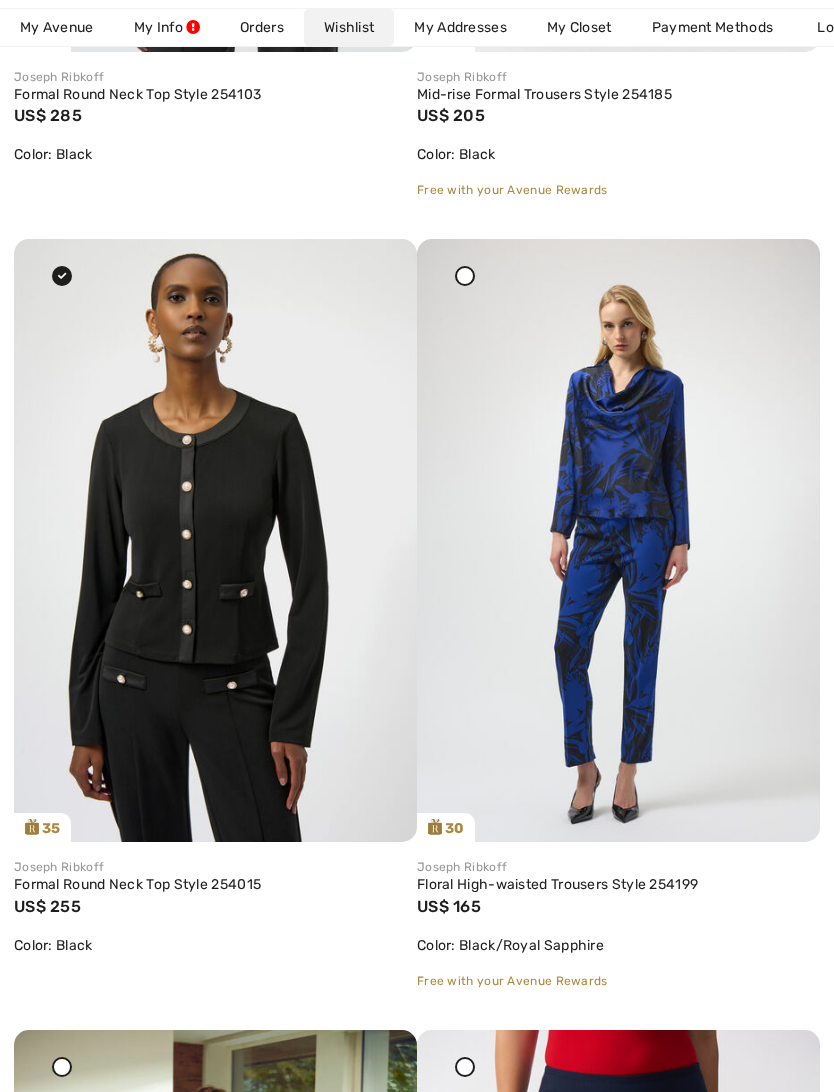 click on "Share" at bounding box center [343, 814] 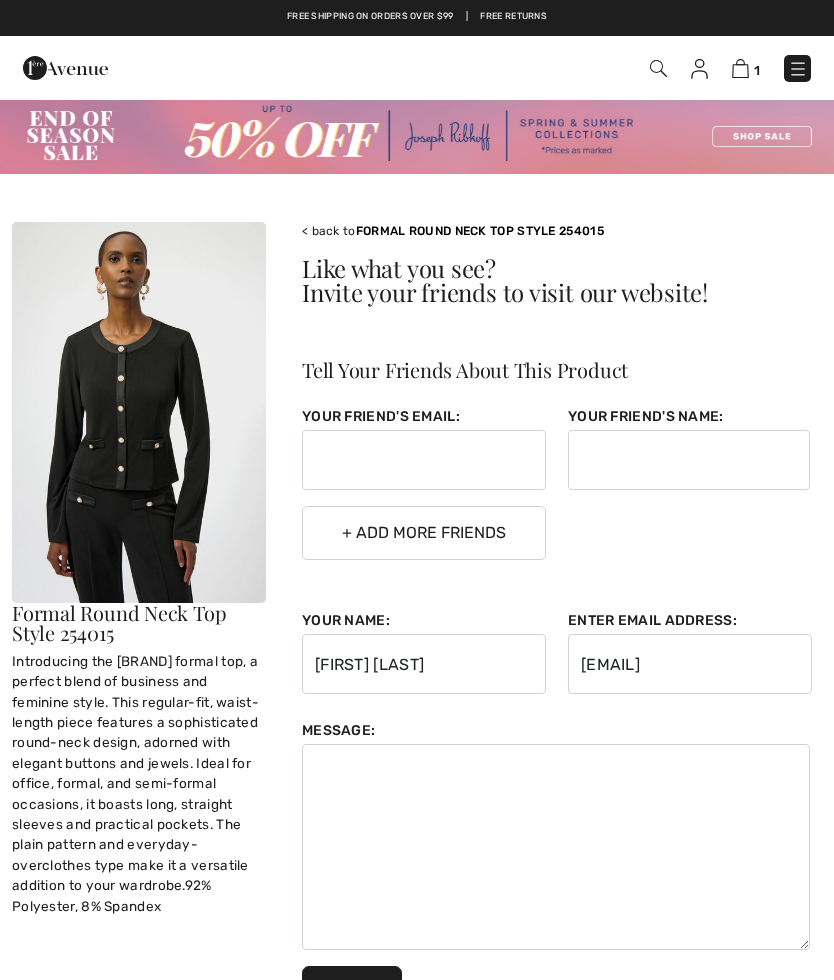 scroll, scrollTop: 0, scrollLeft: 0, axis: both 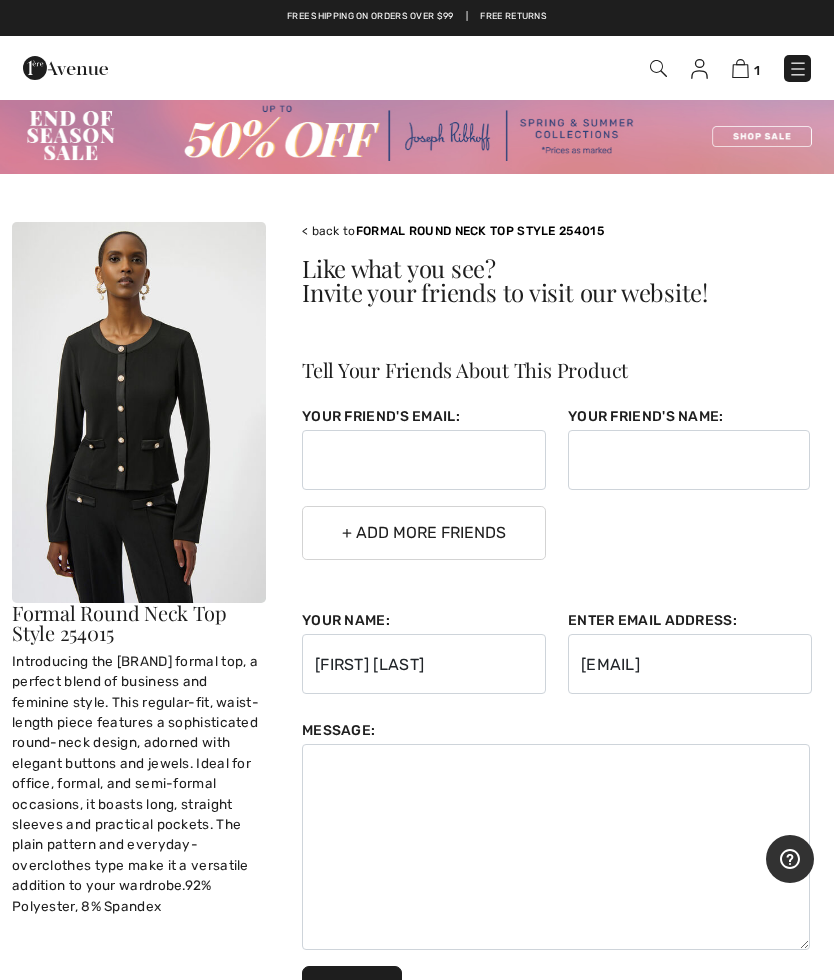 click at bounding box center [699, 69] 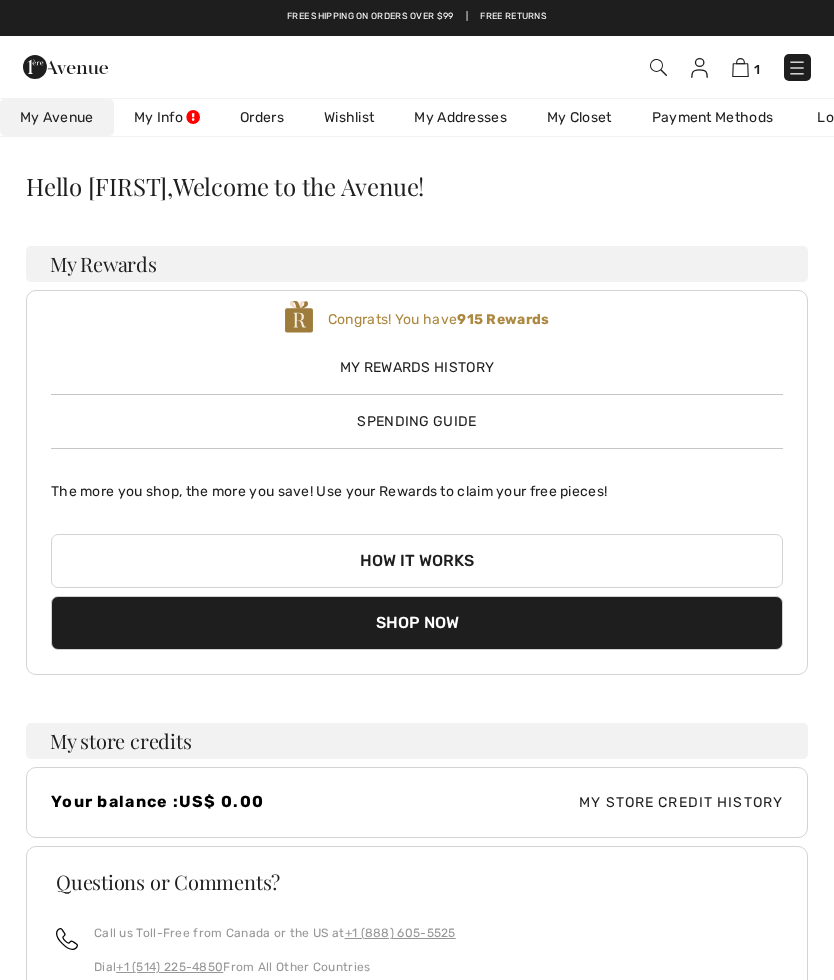 scroll, scrollTop: 0, scrollLeft: 0, axis: both 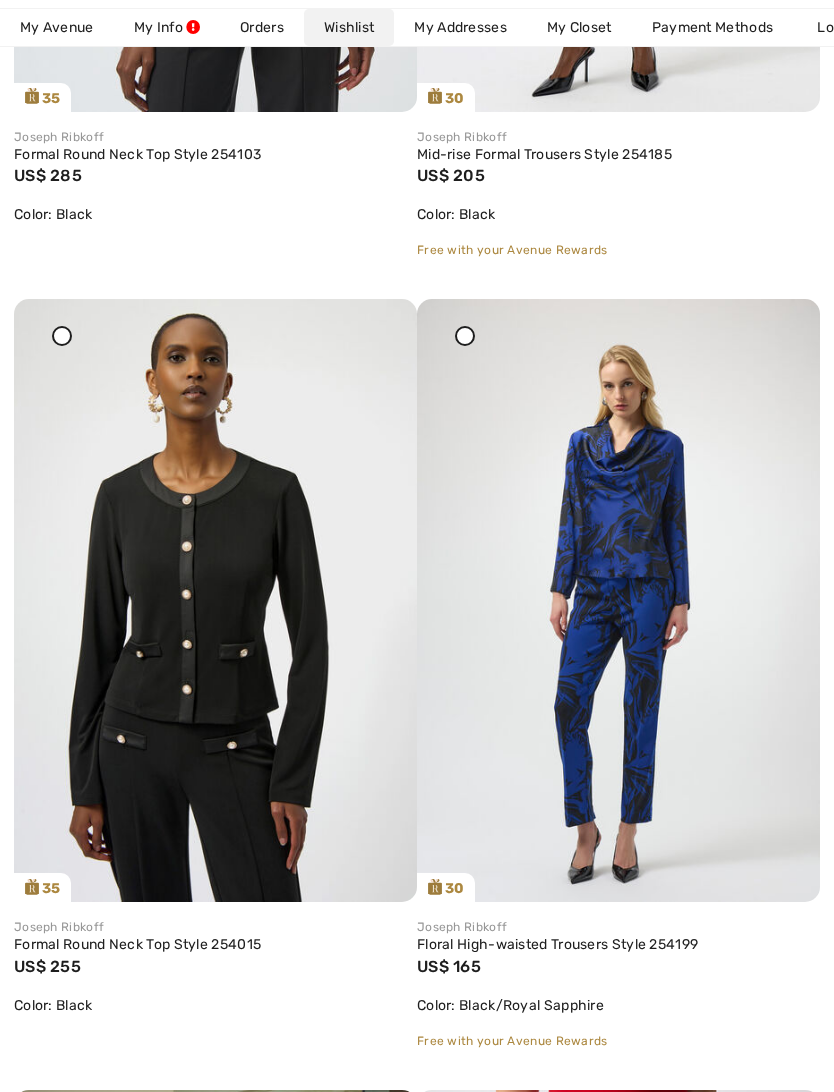 click on "Formal Round Neck Top Style 254015" at bounding box center [215, 945] 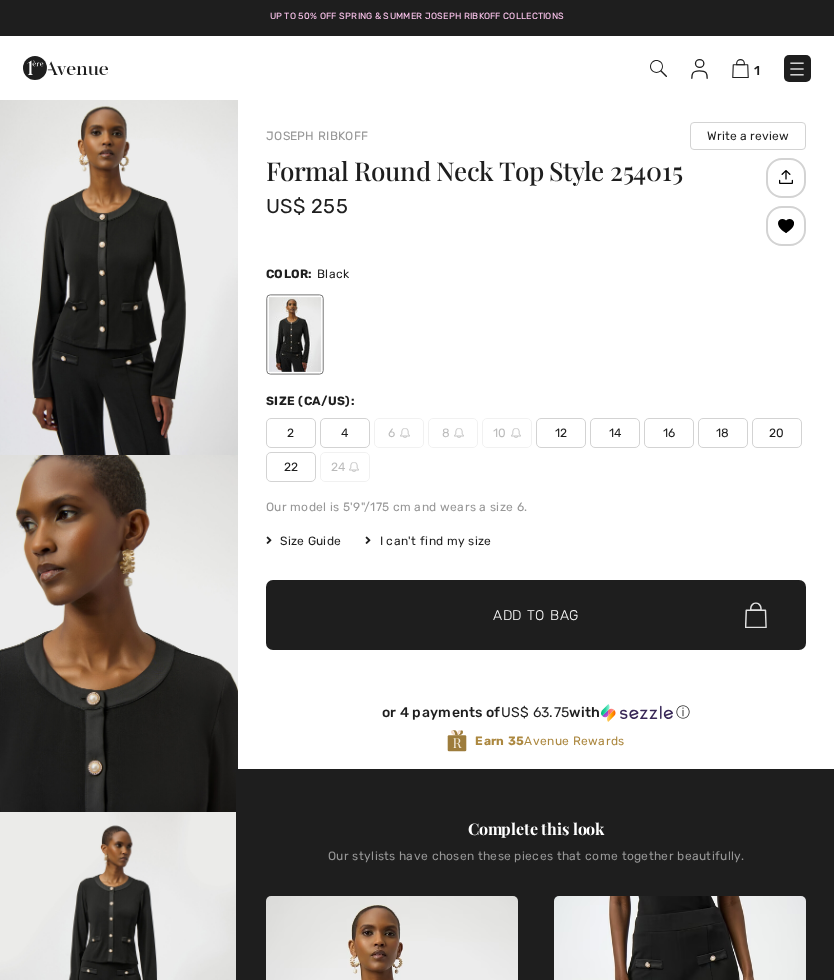 scroll, scrollTop: 0, scrollLeft: 0, axis: both 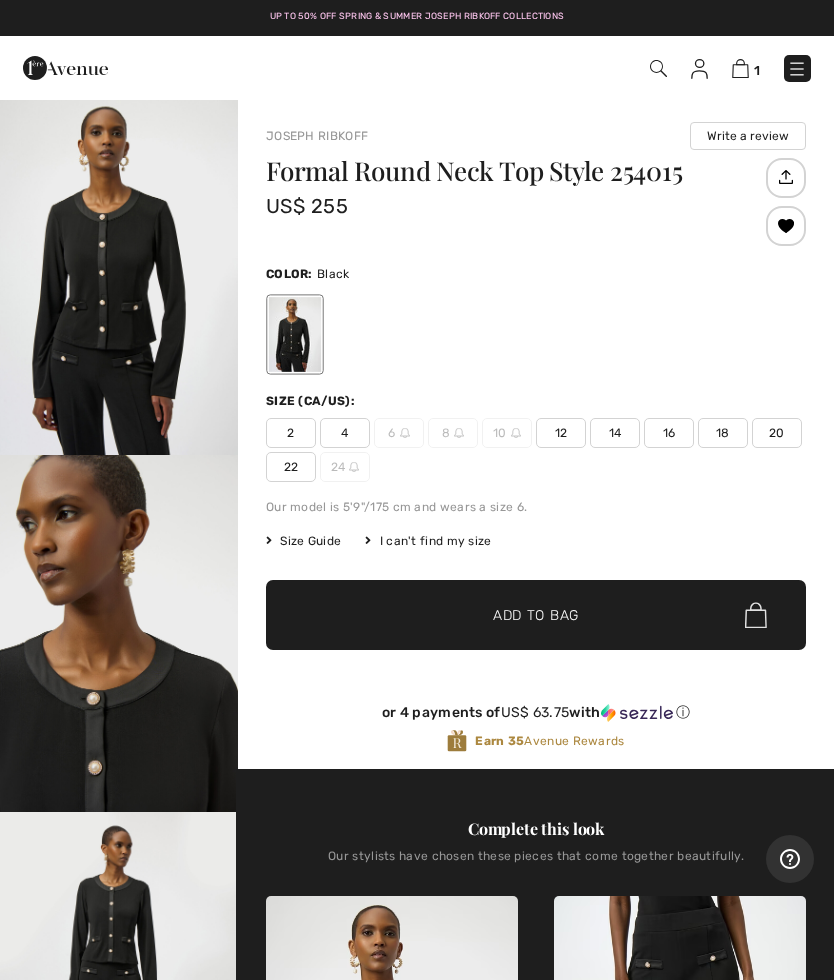 click on "22" at bounding box center (291, 467) 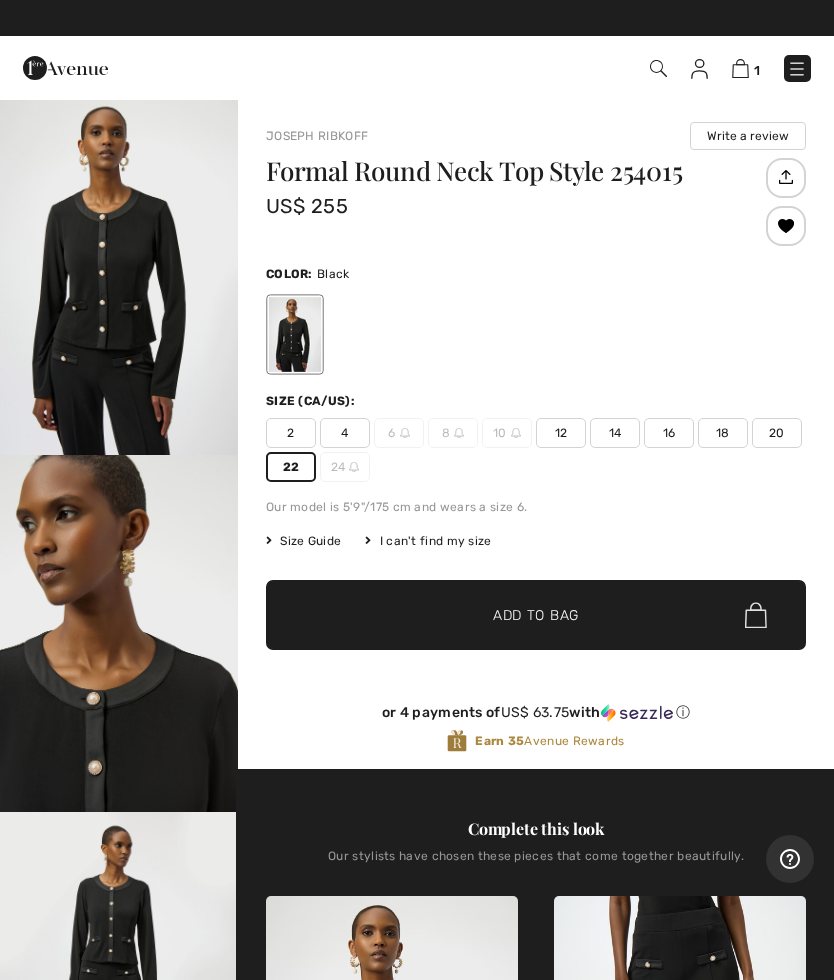 click on "Add to Bag" at bounding box center [536, 615] 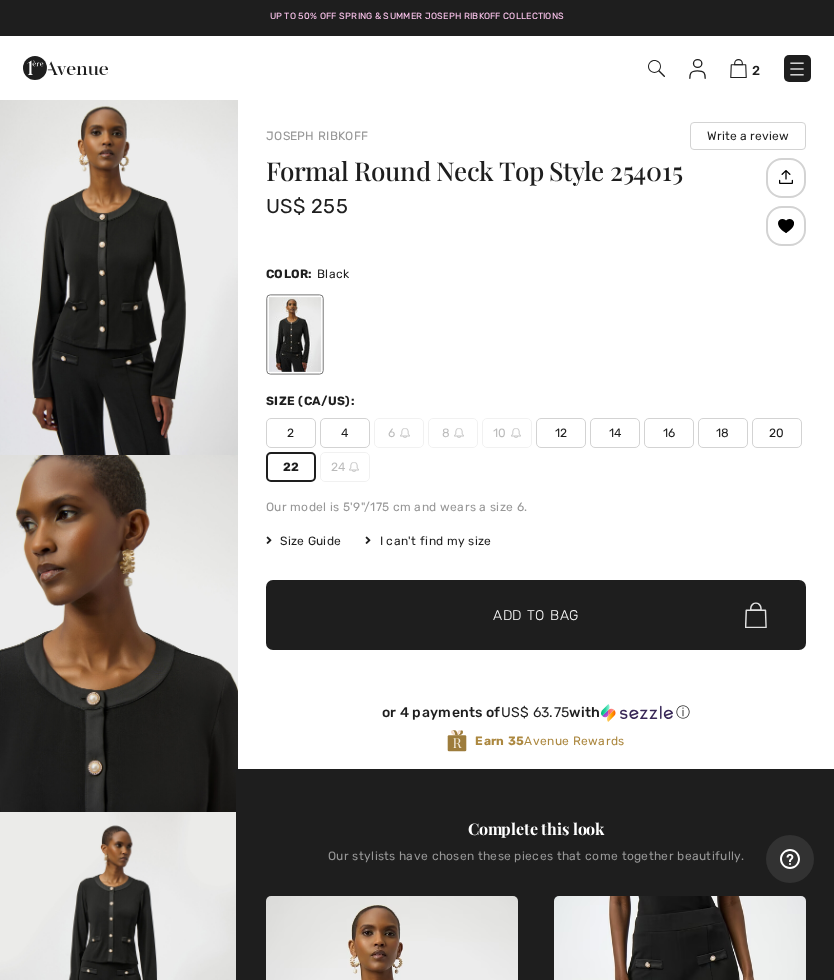 click at bounding box center (697, 69) 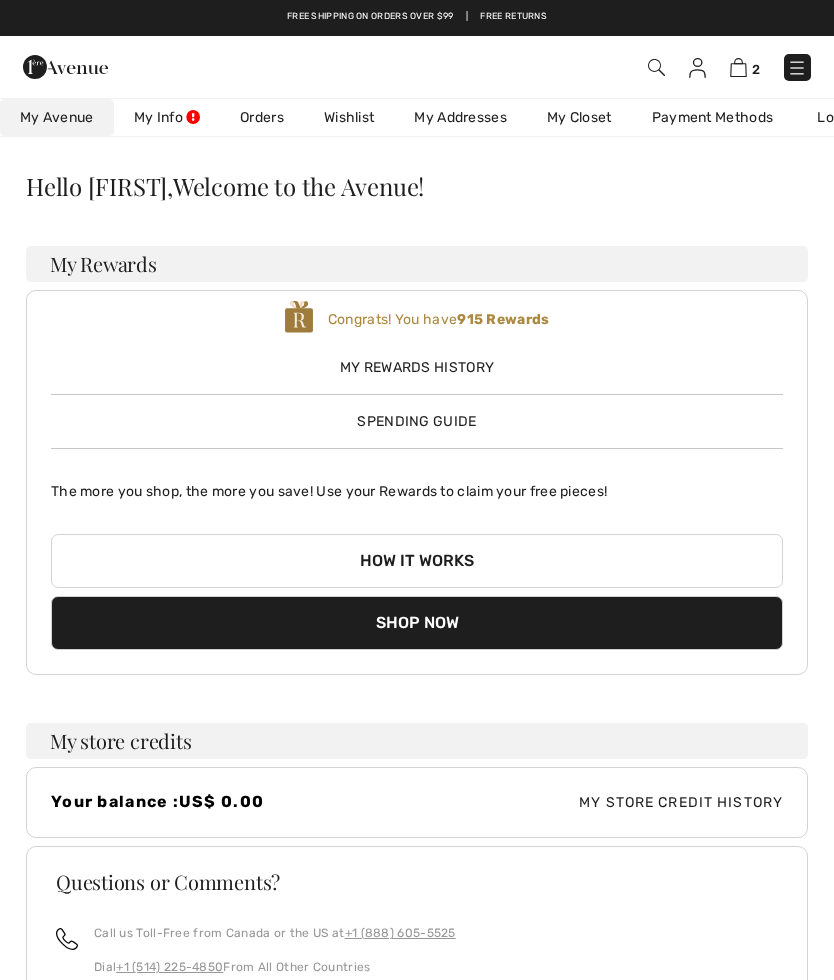 scroll, scrollTop: 0, scrollLeft: 0, axis: both 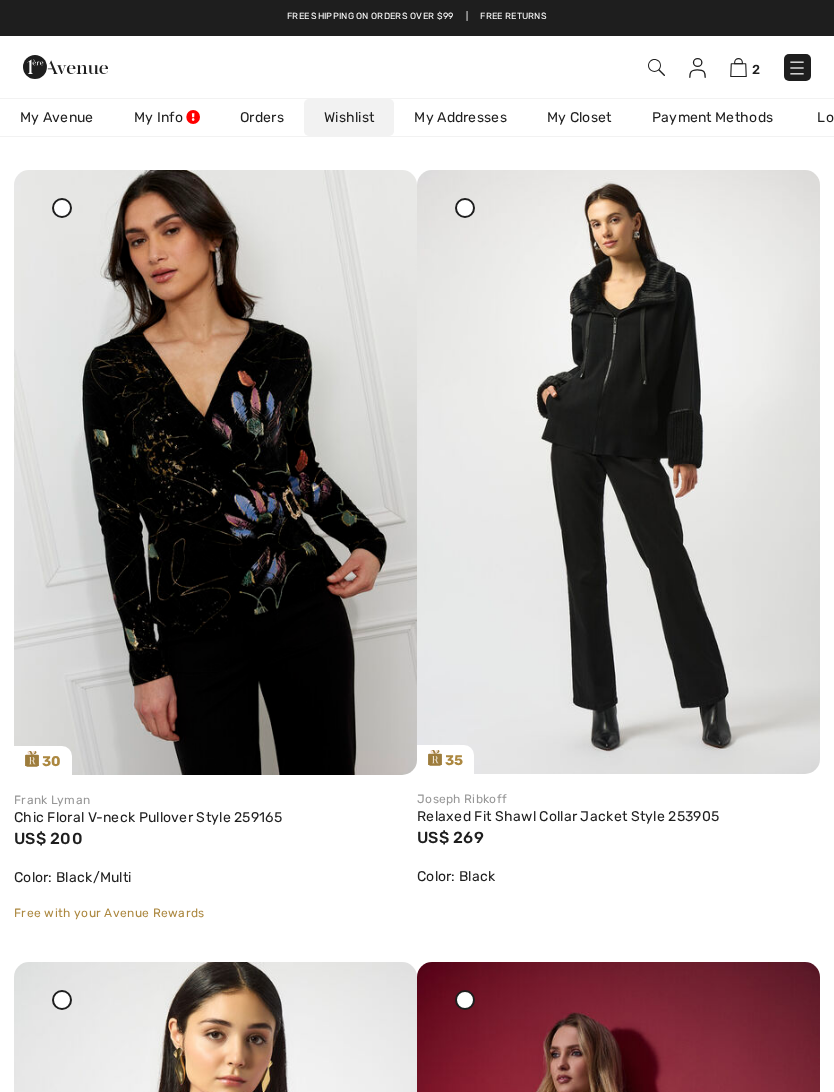 click at bounding box center [618, 472] 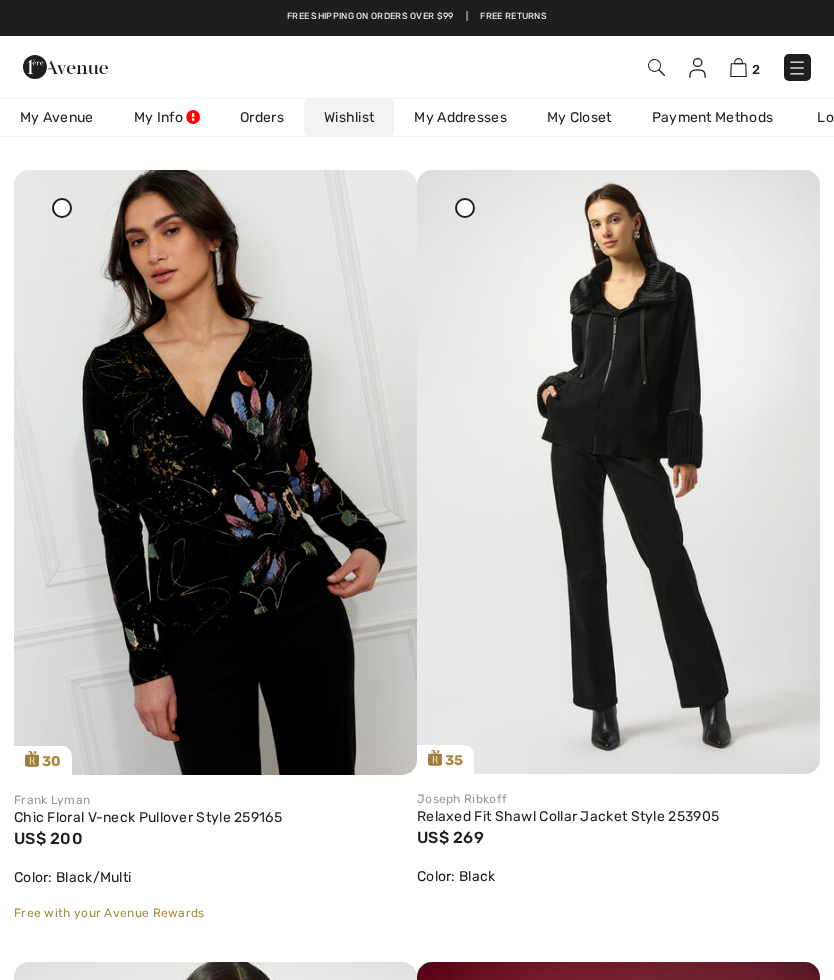click at bounding box center (618, 472) 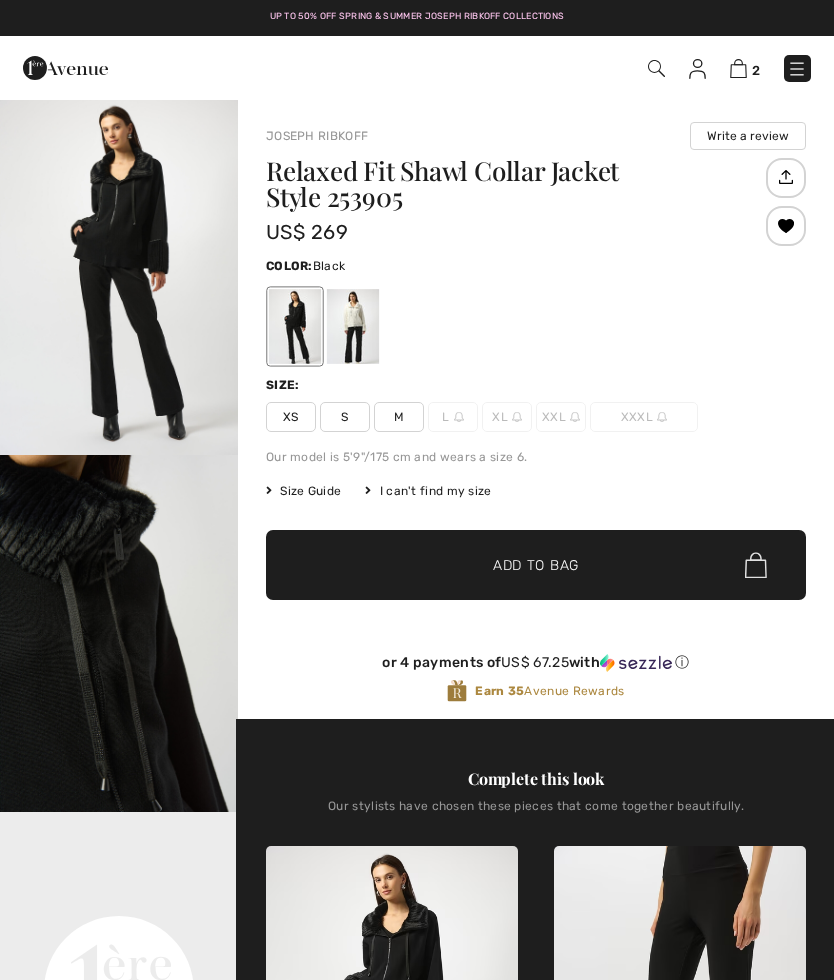 scroll, scrollTop: 0, scrollLeft: 0, axis: both 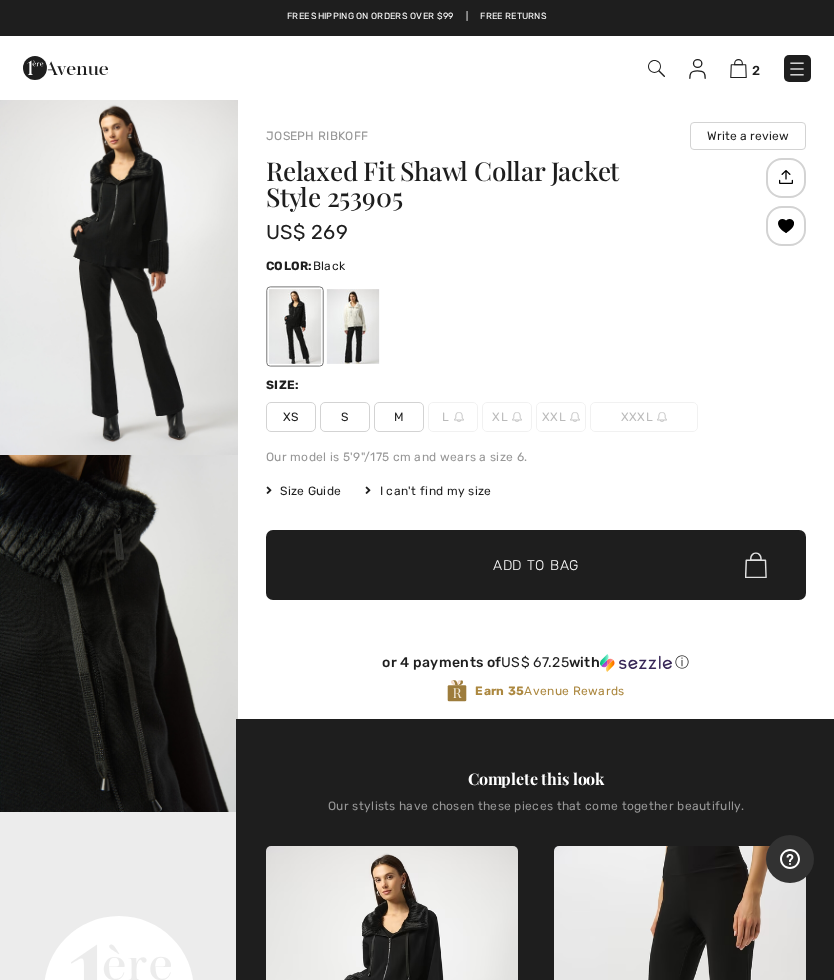 click at bounding box center [697, 69] 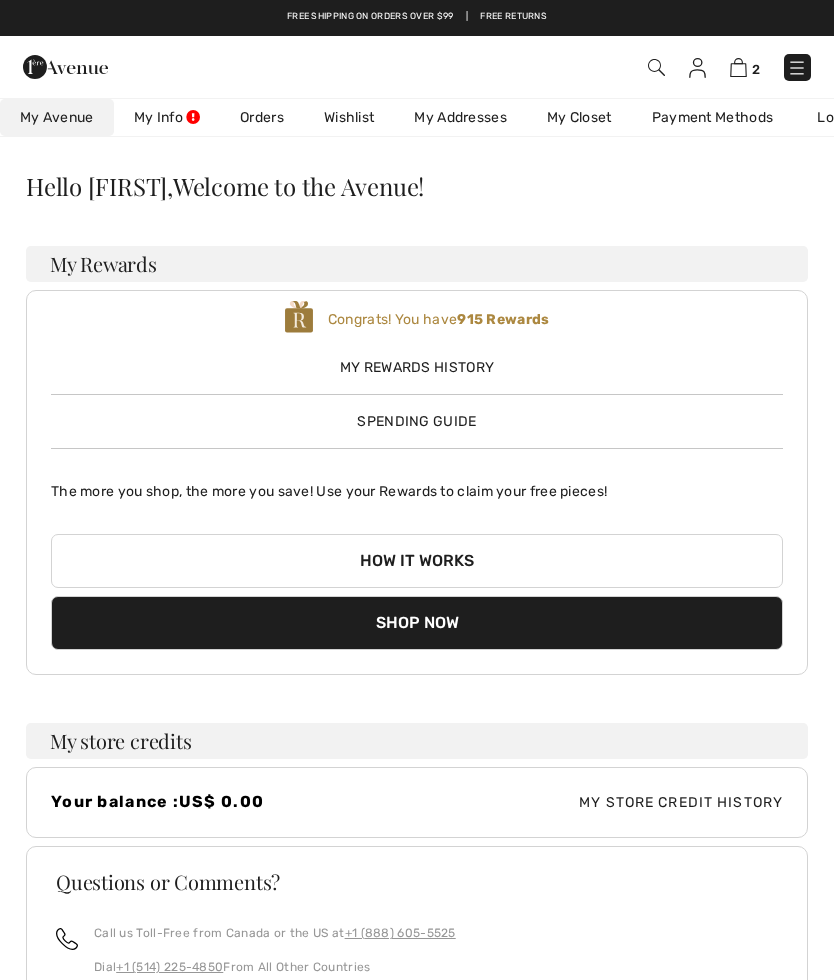 scroll, scrollTop: 0, scrollLeft: 0, axis: both 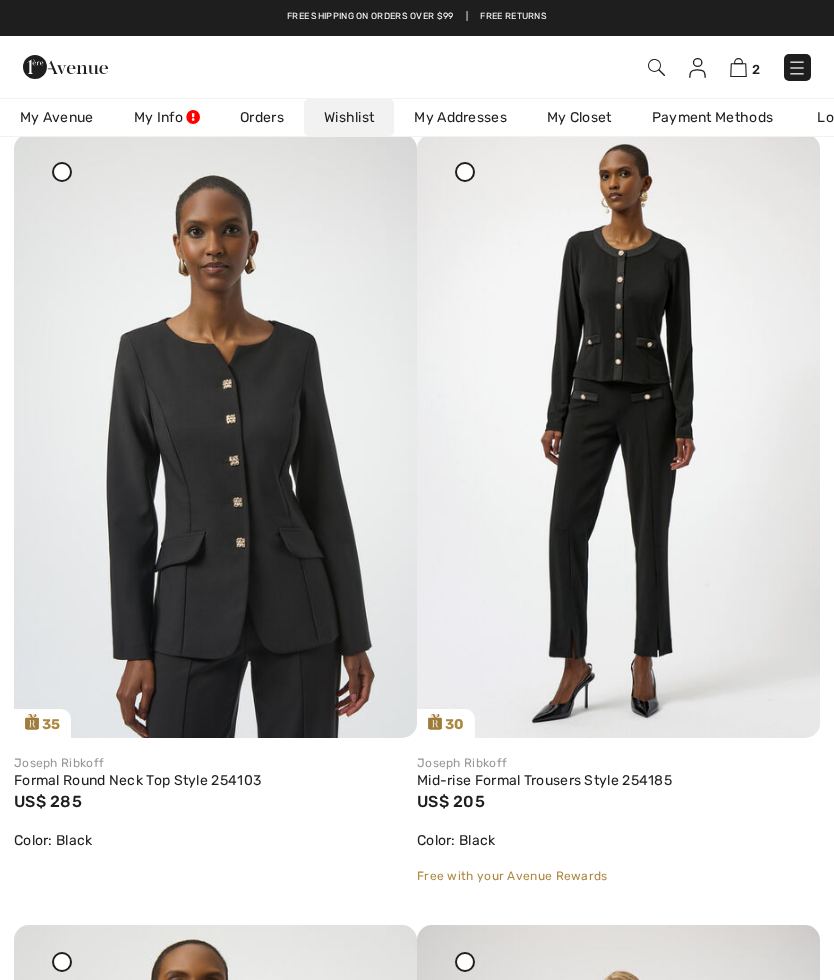 click at bounding box center [215, 436] 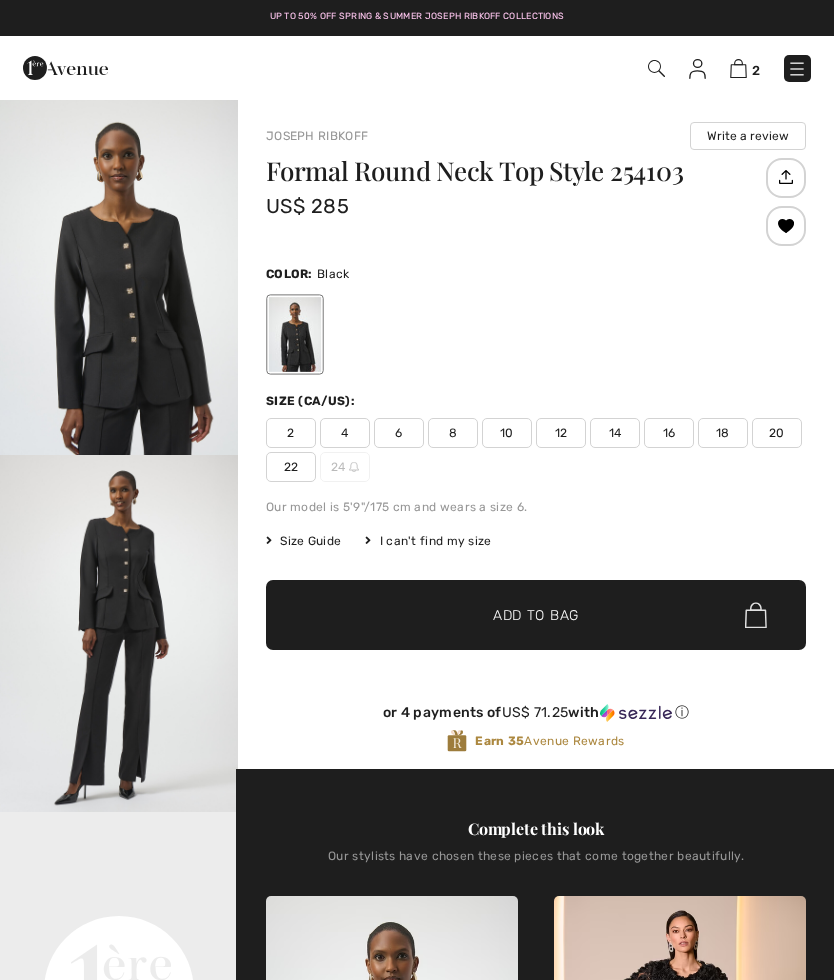 checkbox on "true" 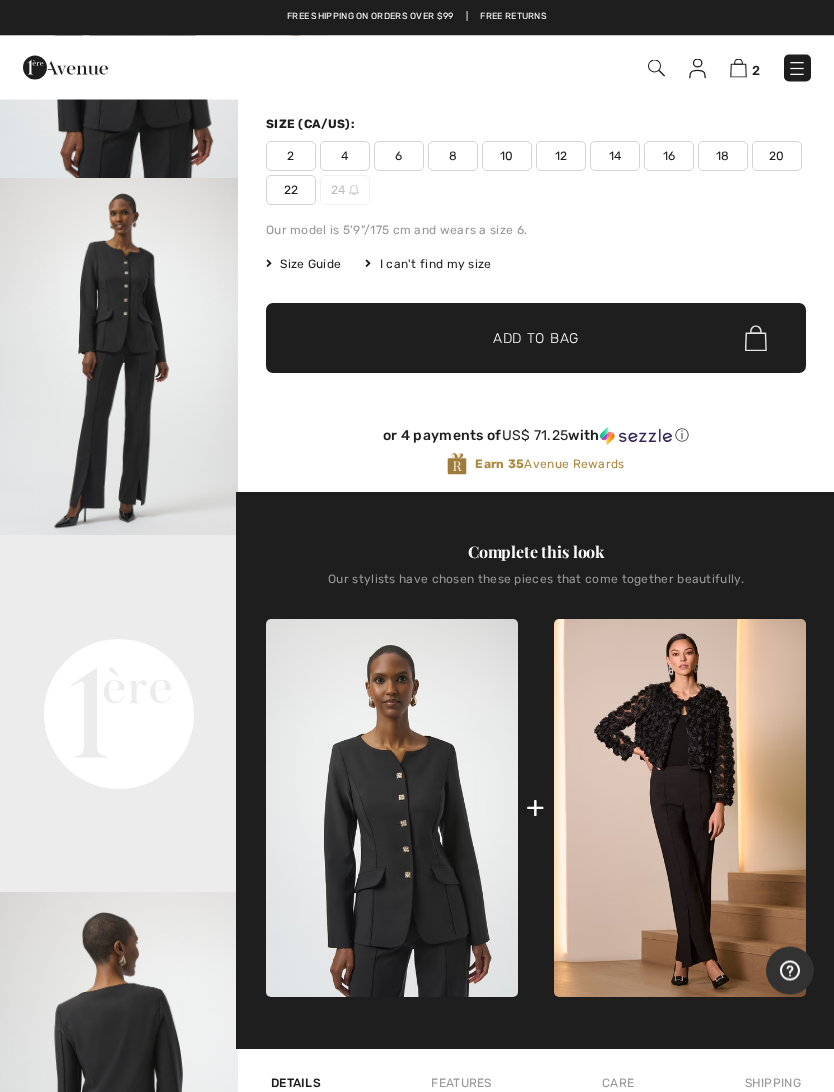 scroll, scrollTop: 277, scrollLeft: 0, axis: vertical 